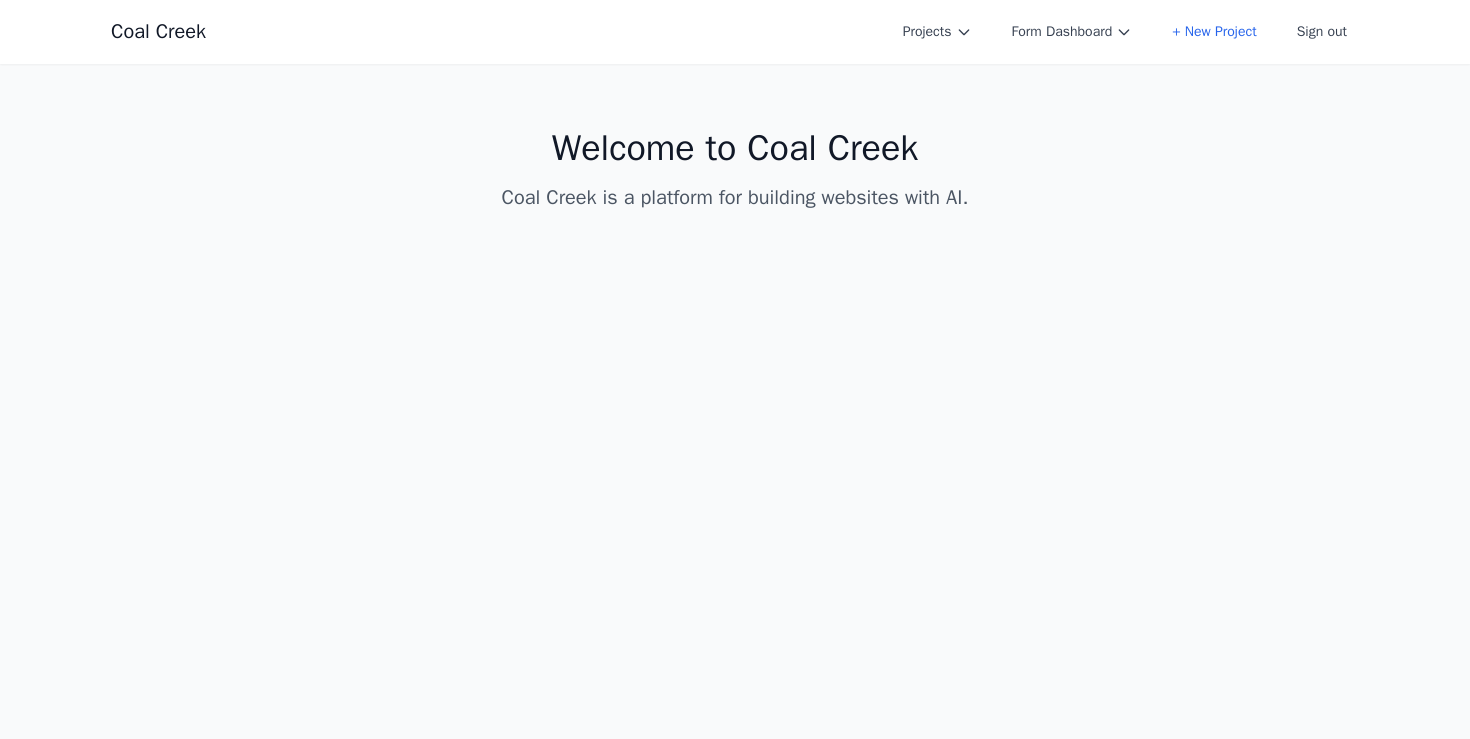 scroll, scrollTop: 0, scrollLeft: 0, axis: both 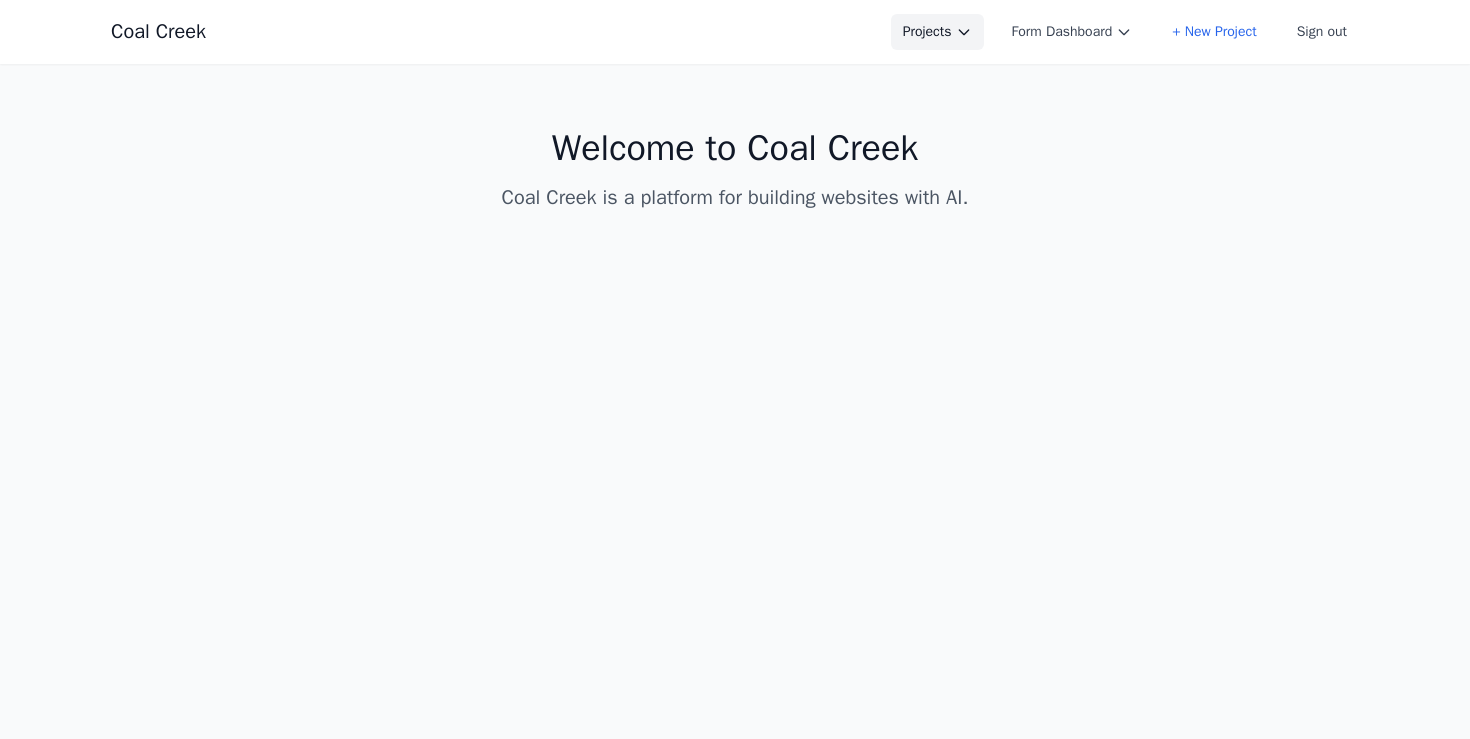 click on "Projects" at bounding box center [937, 32] 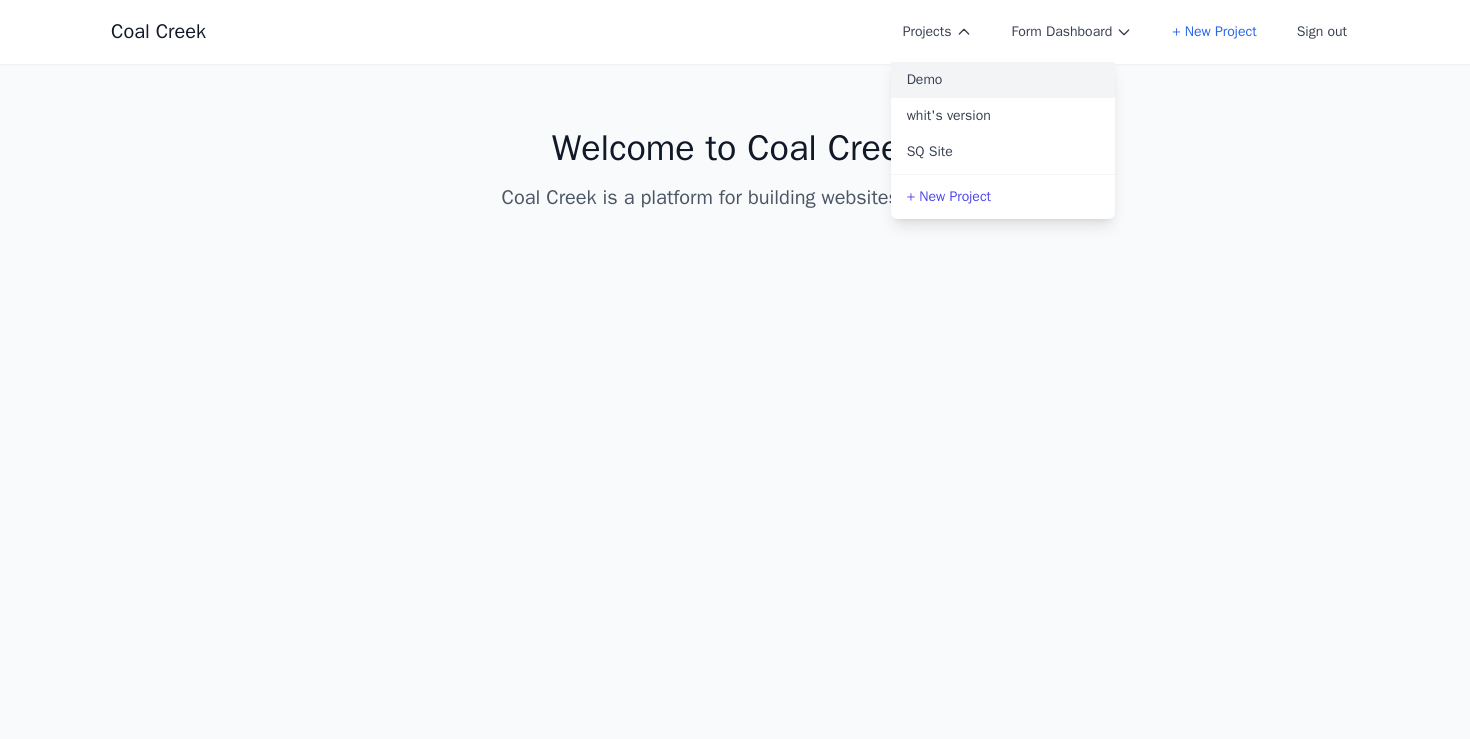 click on "Demo" at bounding box center (1003, 80) 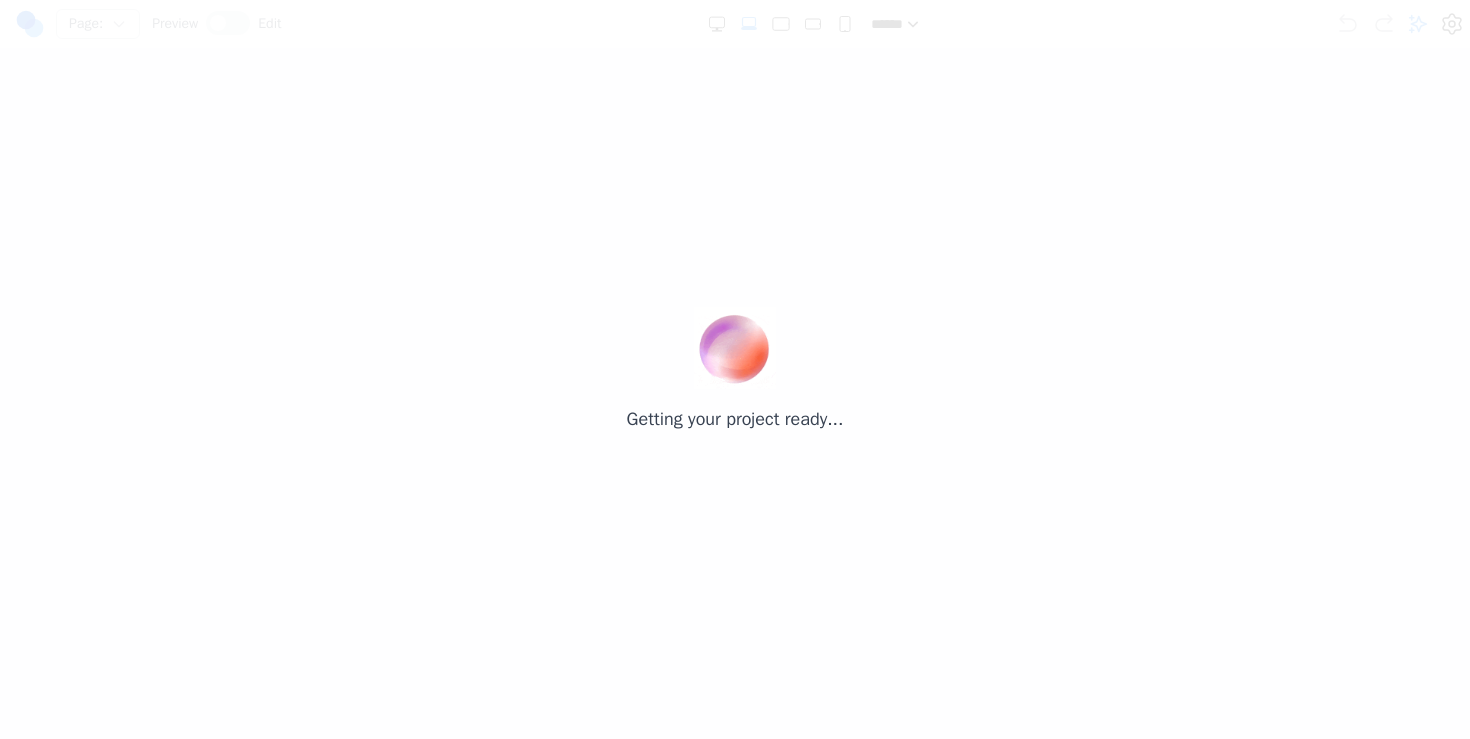 scroll, scrollTop: 0, scrollLeft: 0, axis: both 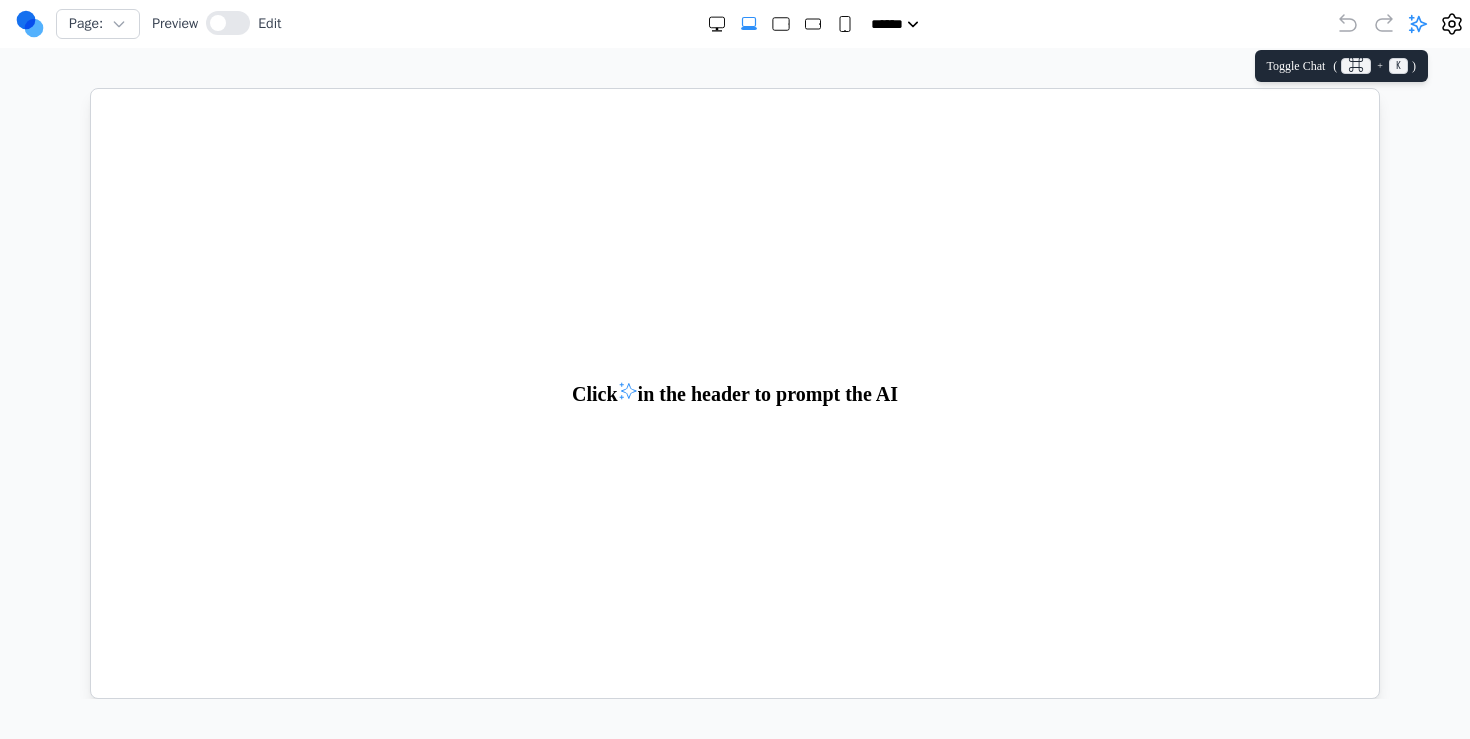 click 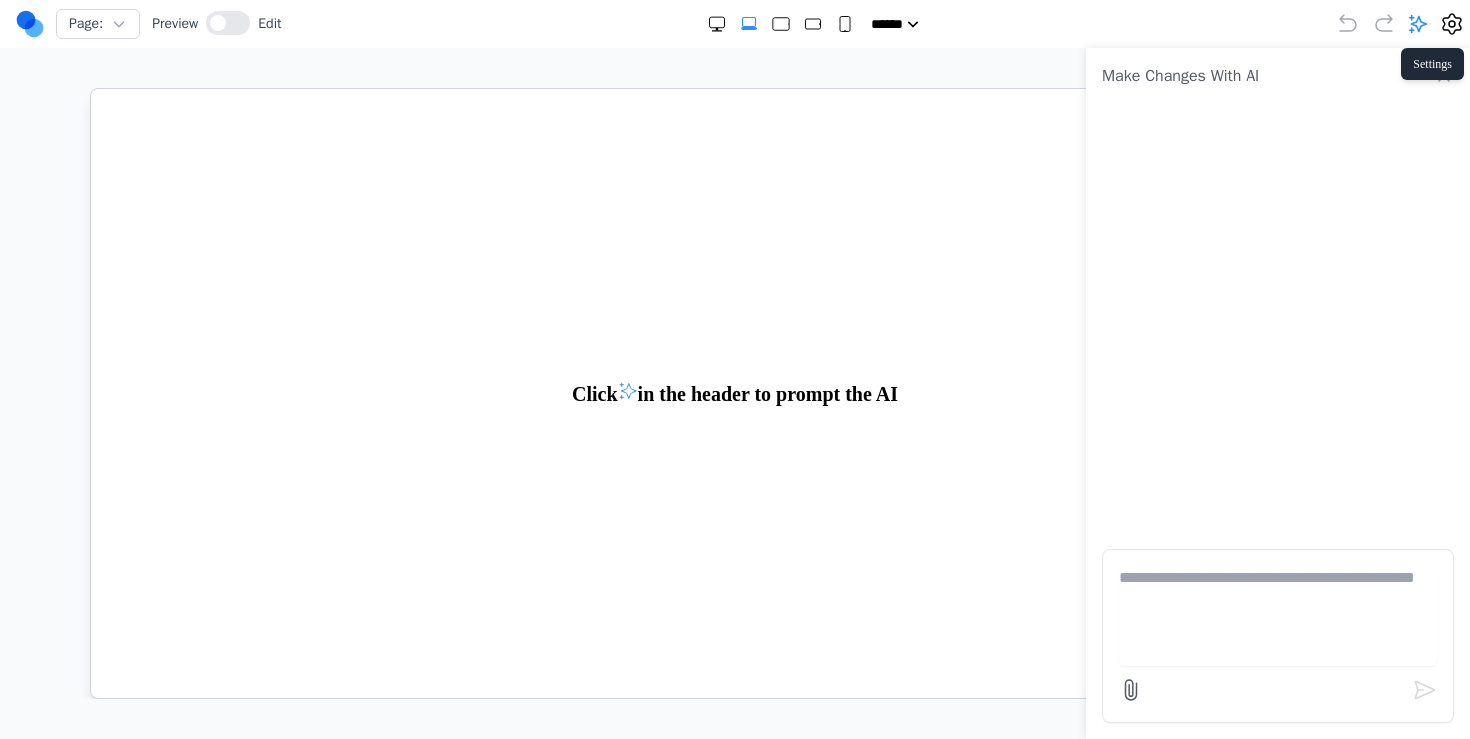 click 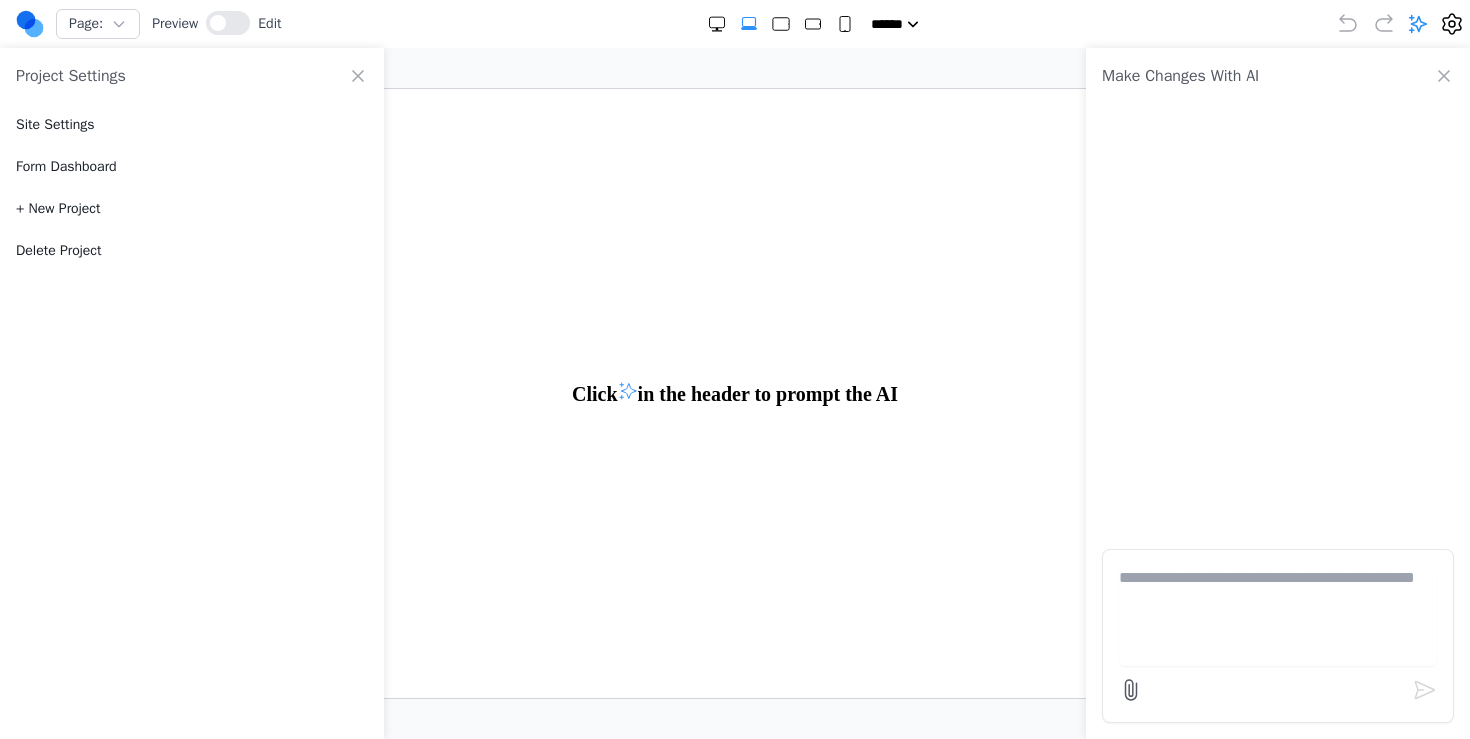 click on "Delete Project" at bounding box center (59, 251) 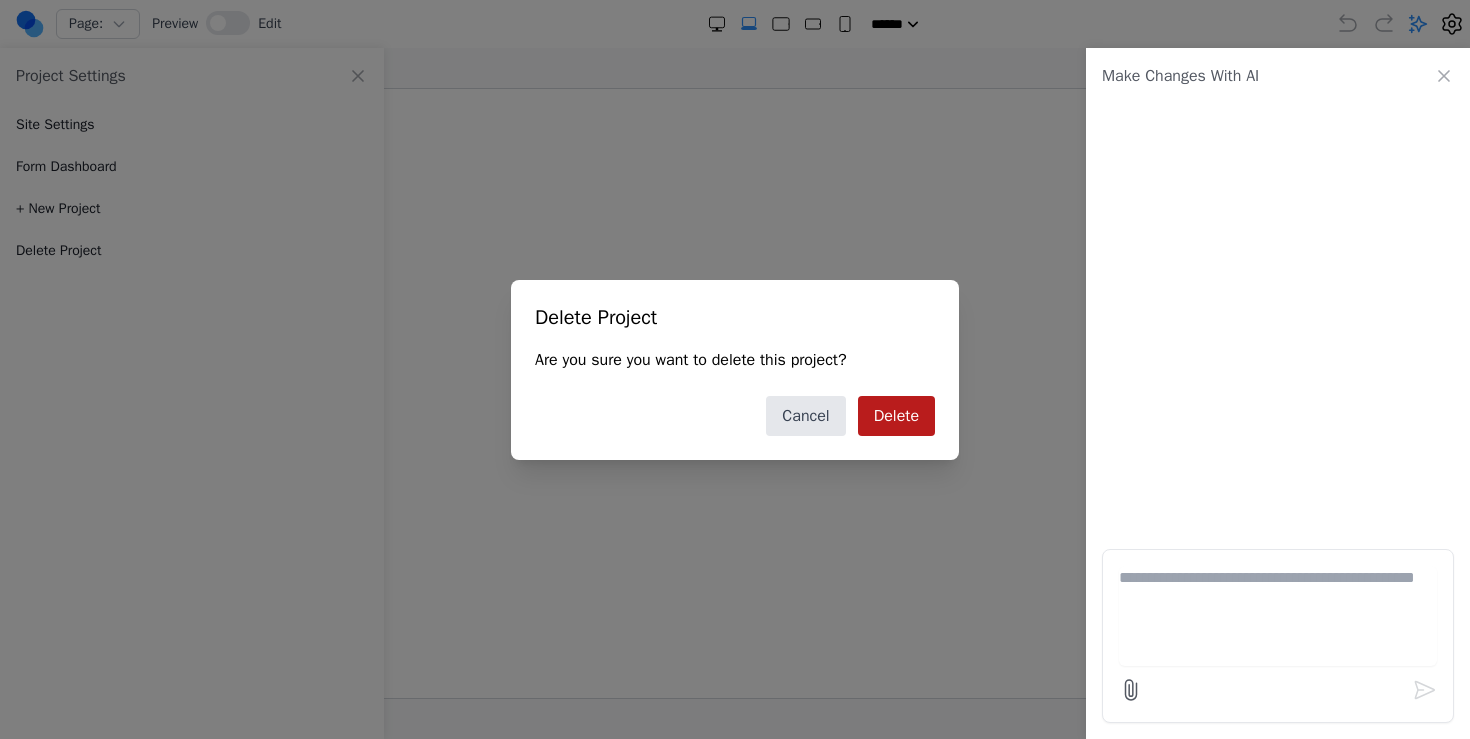 click on "Delete" at bounding box center (896, 416) 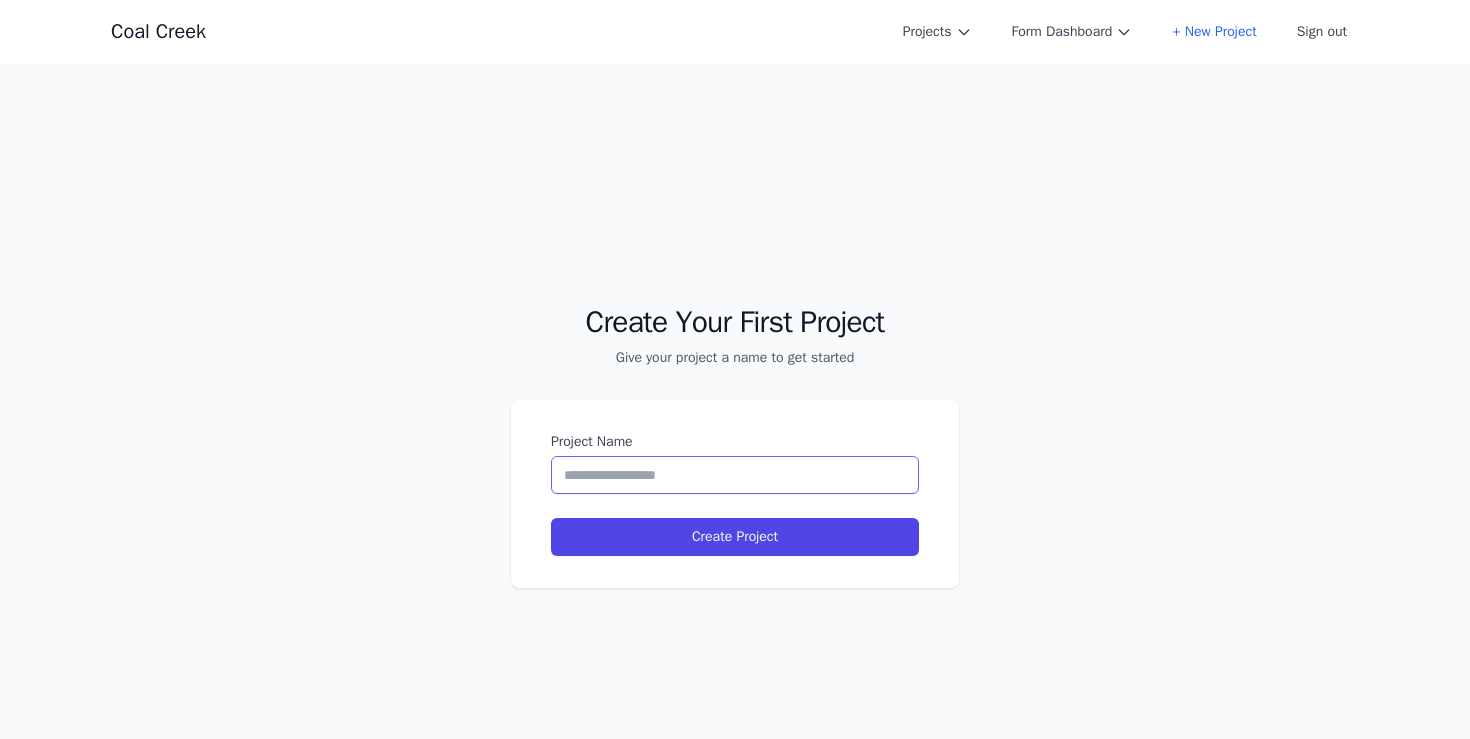 click on "Project Name" at bounding box center (735, 475) 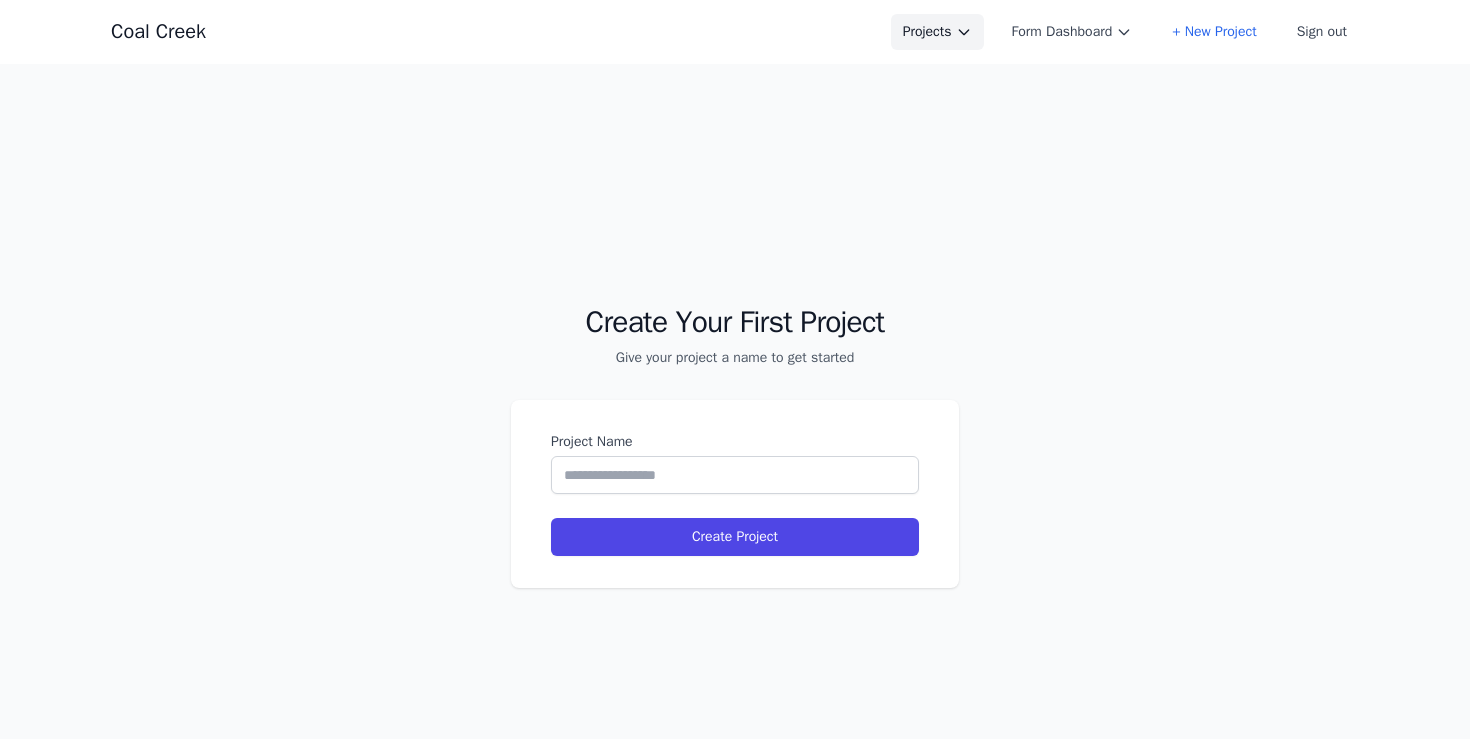 click on "Projects" at bounding box center (937, 32) 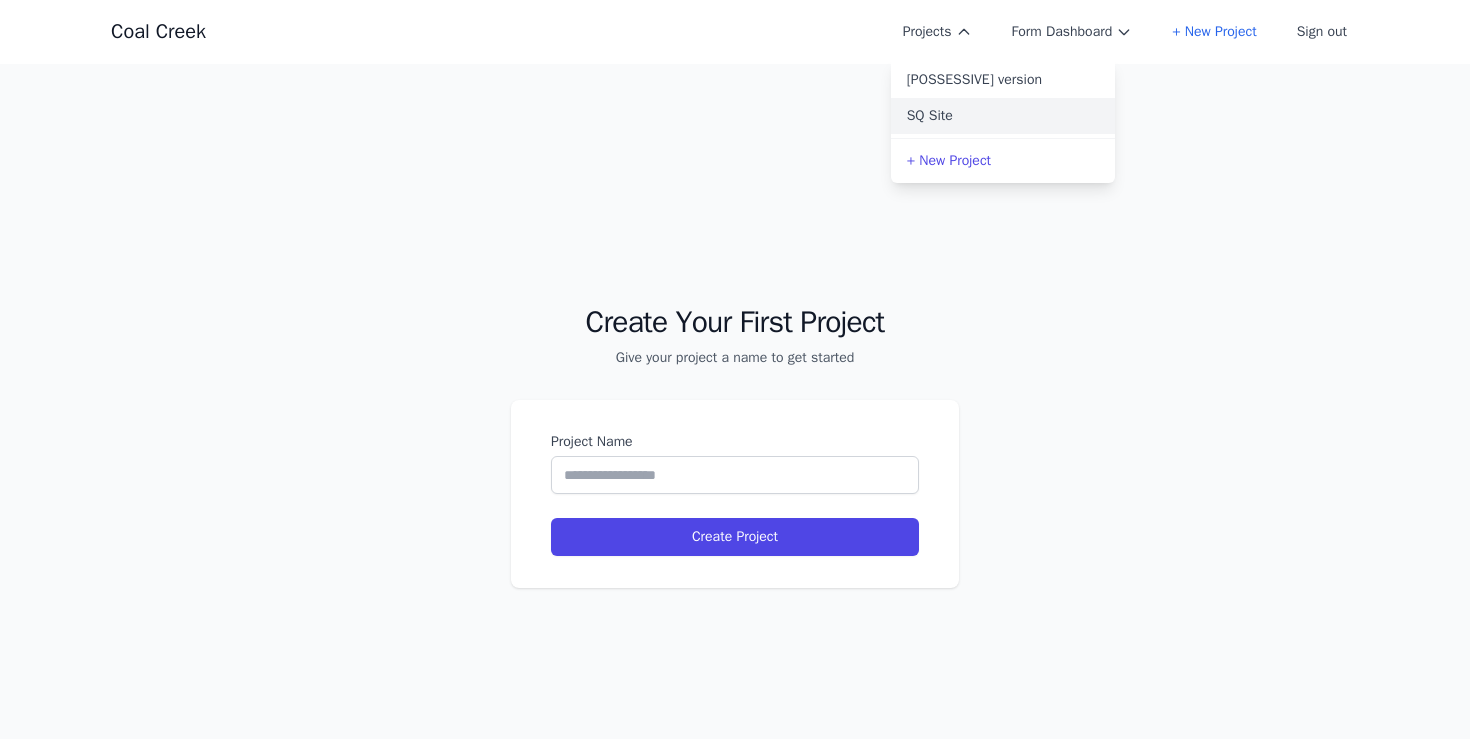 click on "SQ Site" at bounding box center (1003, 116) 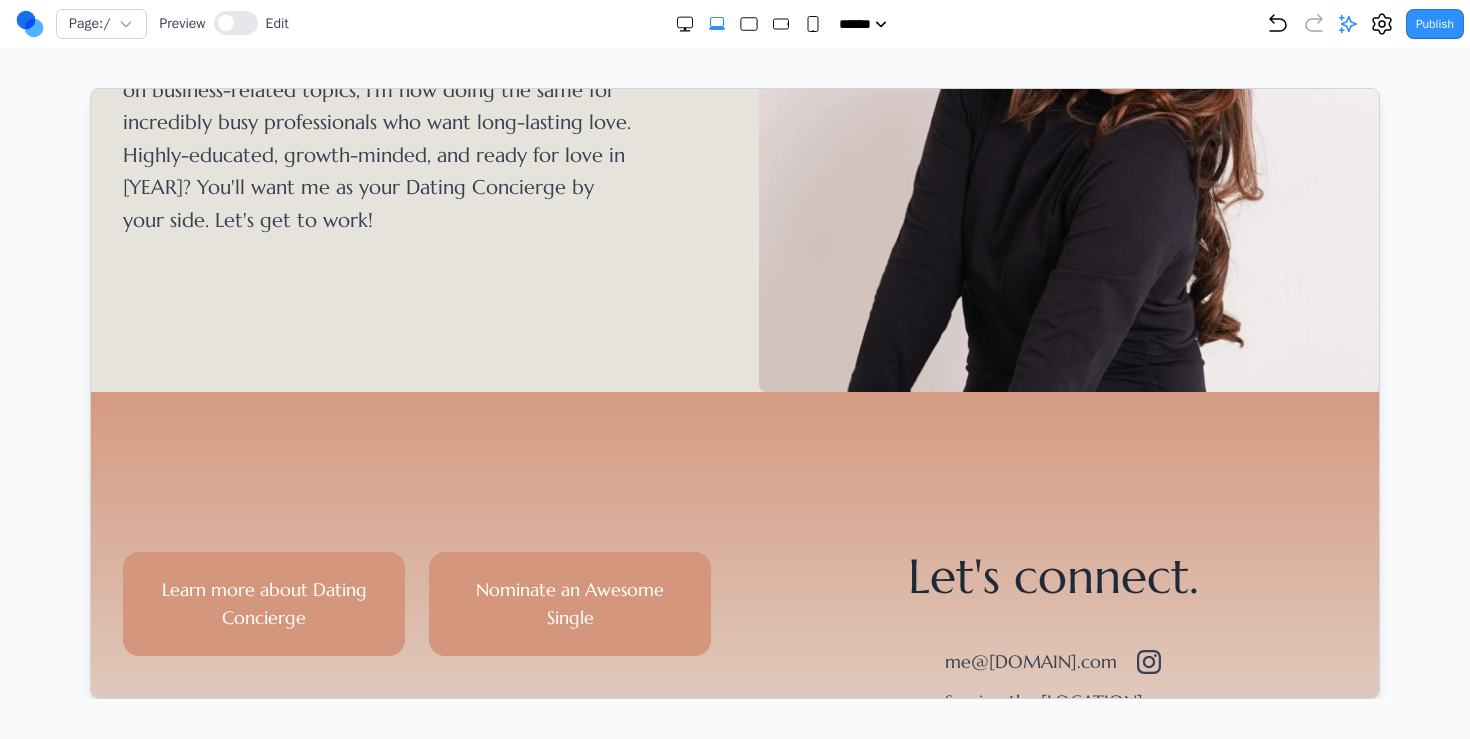 scroll, scrollTop: 457, scrollLeft: 0, axis: vertical 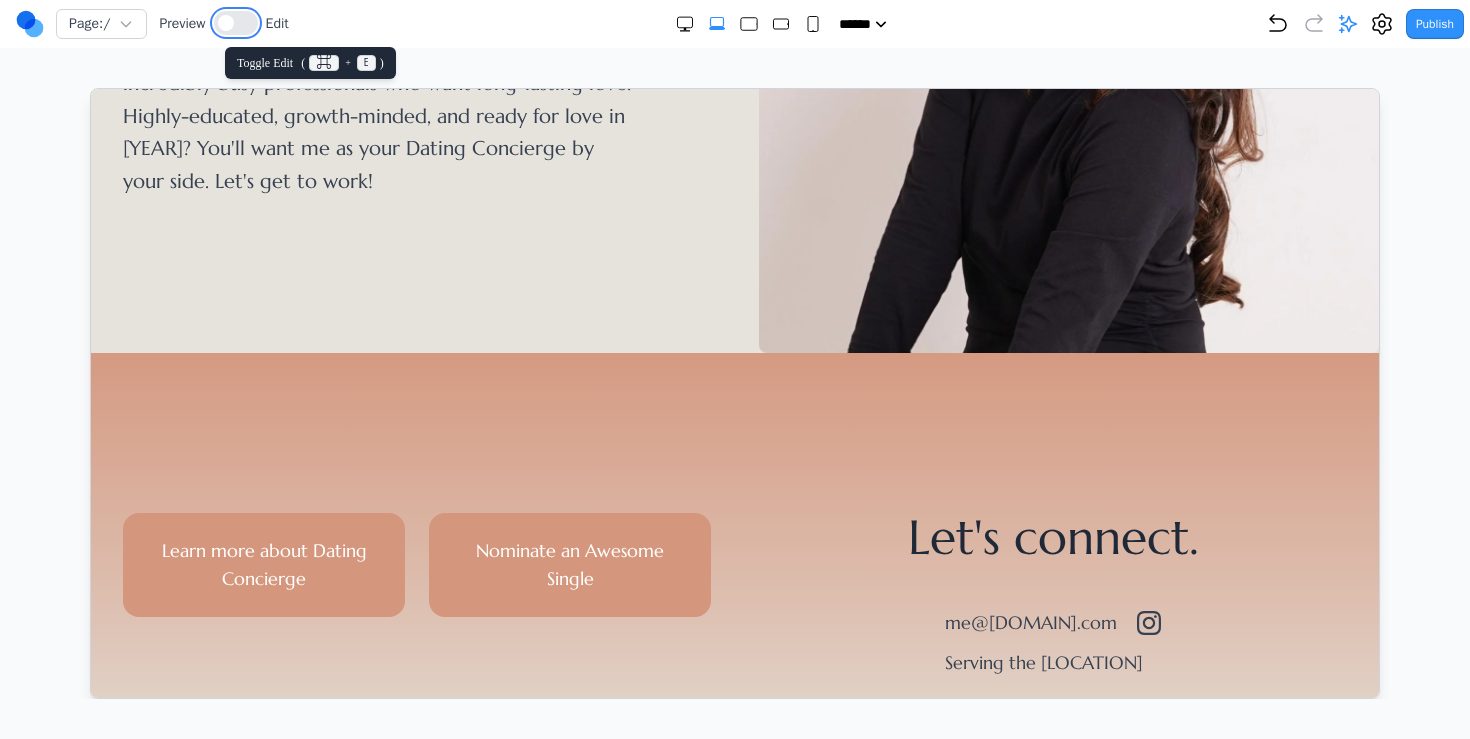 click at bounding box center (226, 23) 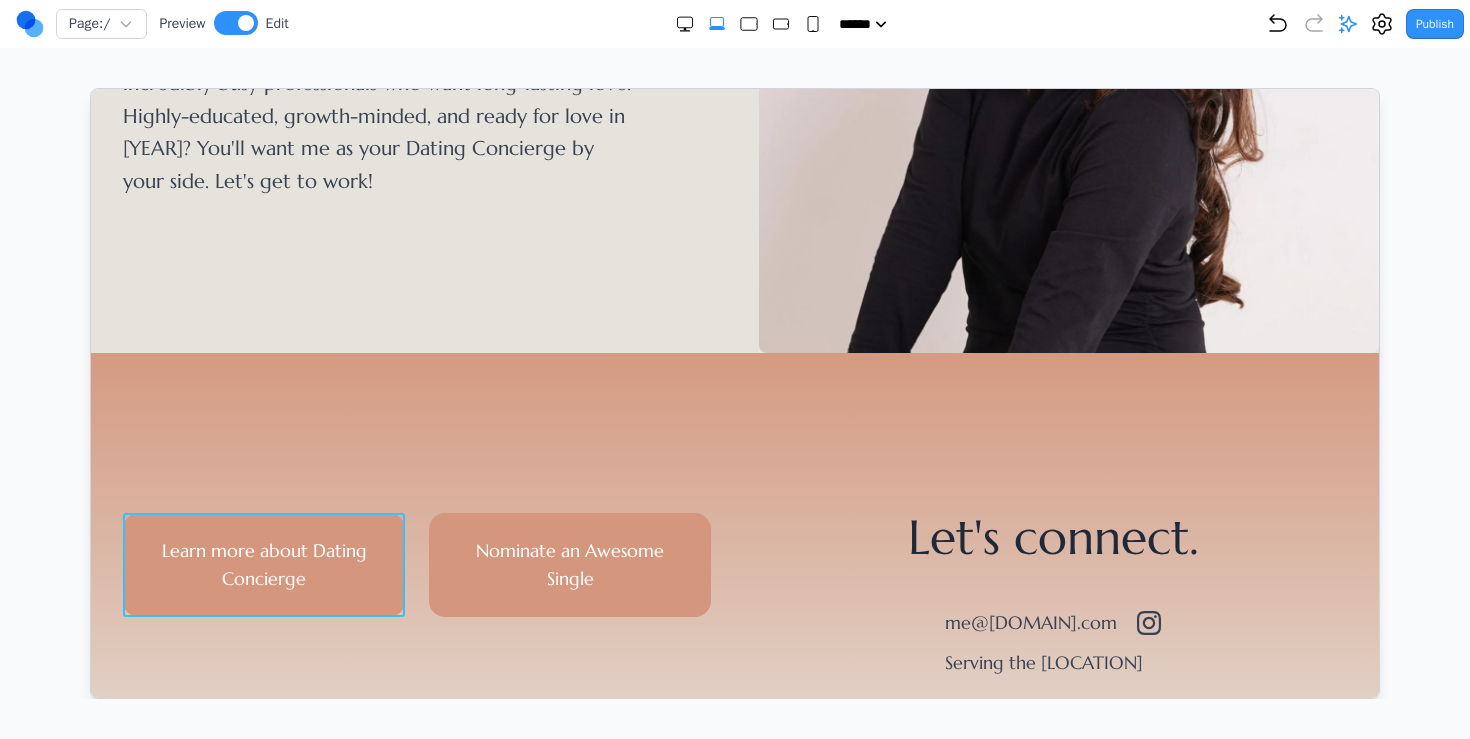 click on "Learn more about Dating Concierge" at bounding box center (263, 564) 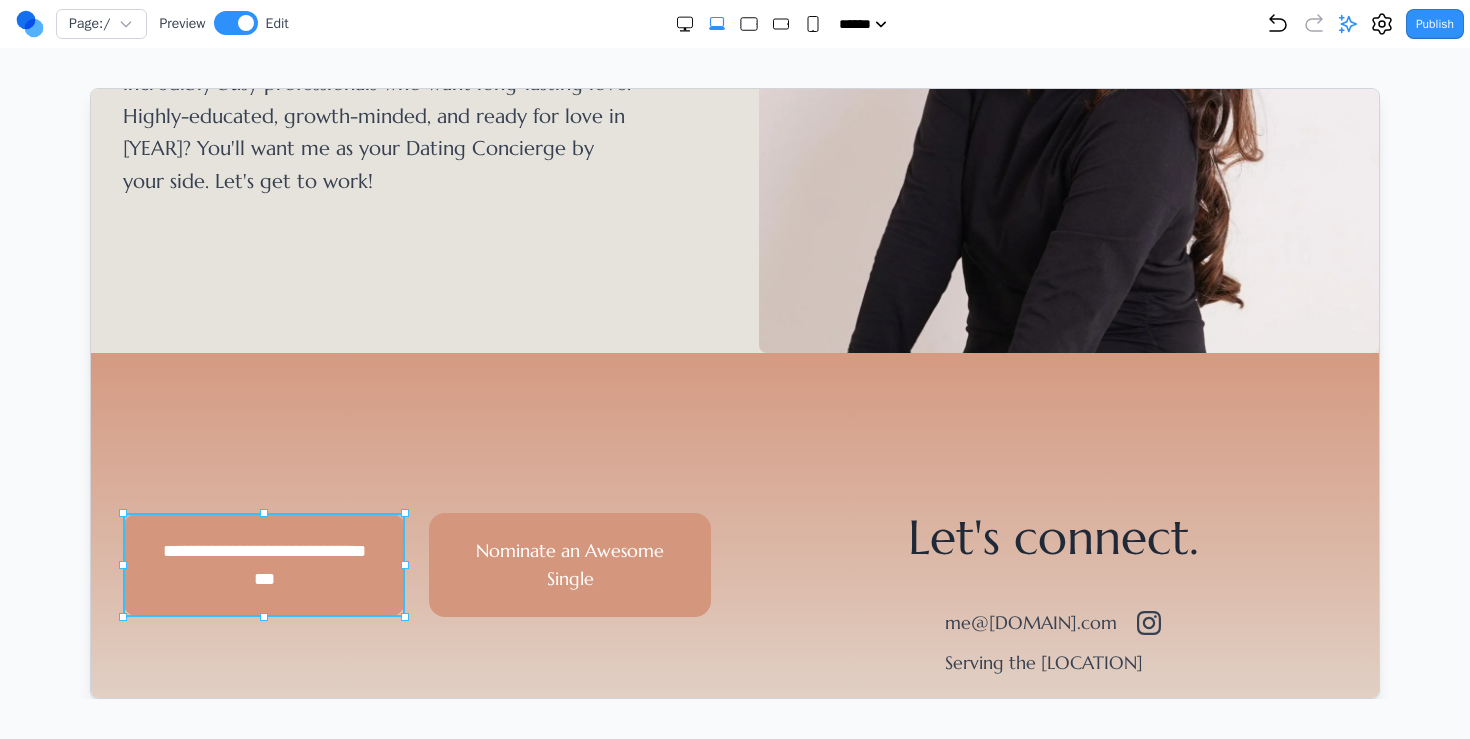 click on "**********" at bounding box center (263, 564) 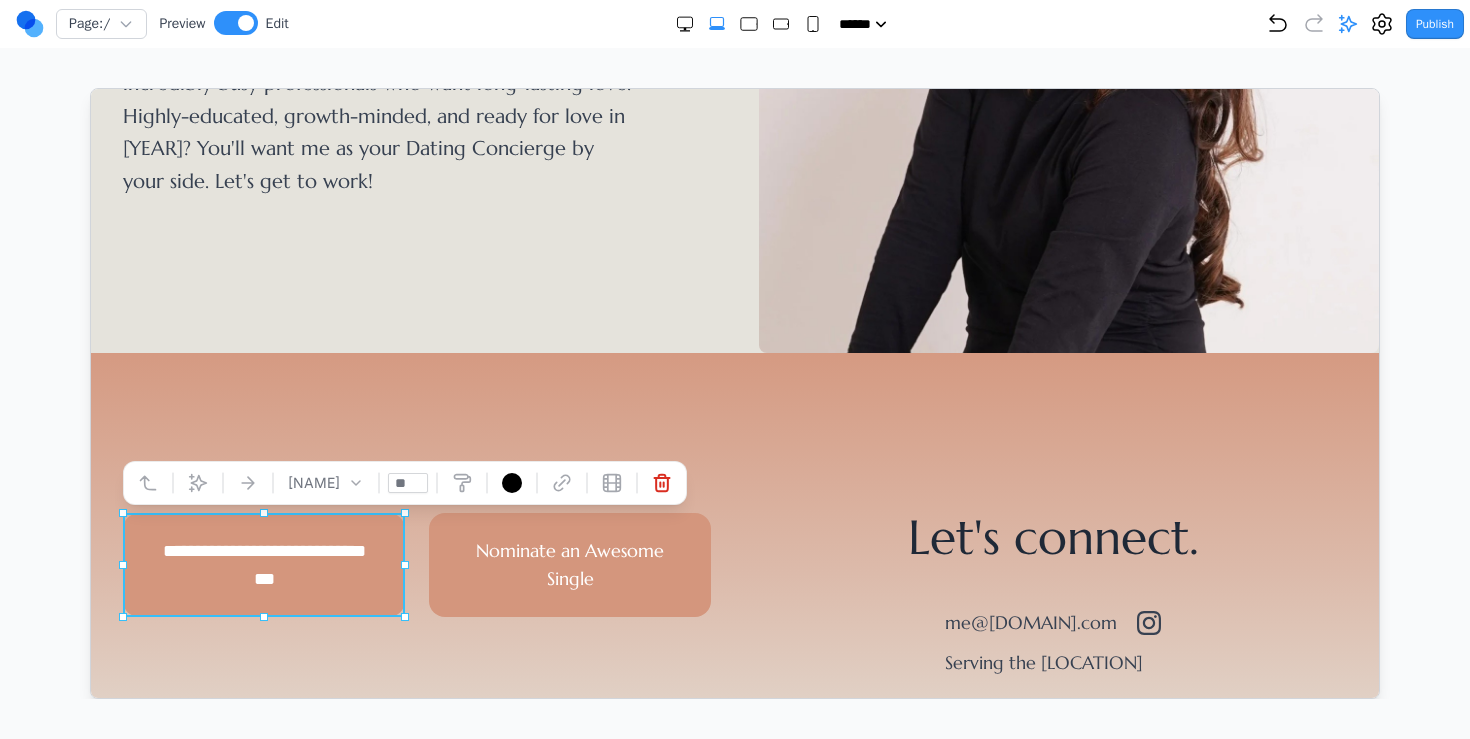 click on "**********" at bounding box center [263, 564] 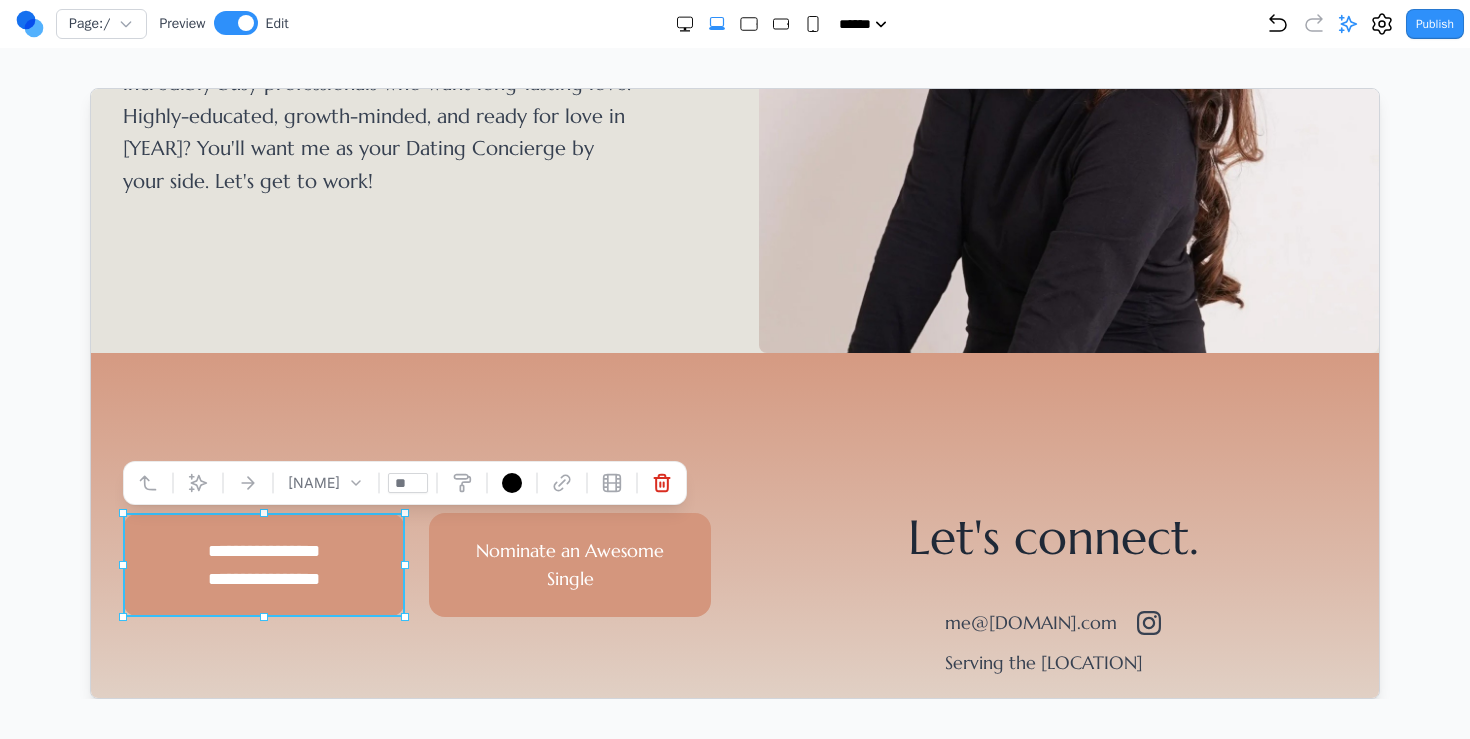 click on "Nominate an Awesome Single" at bounding box center [569, 564] 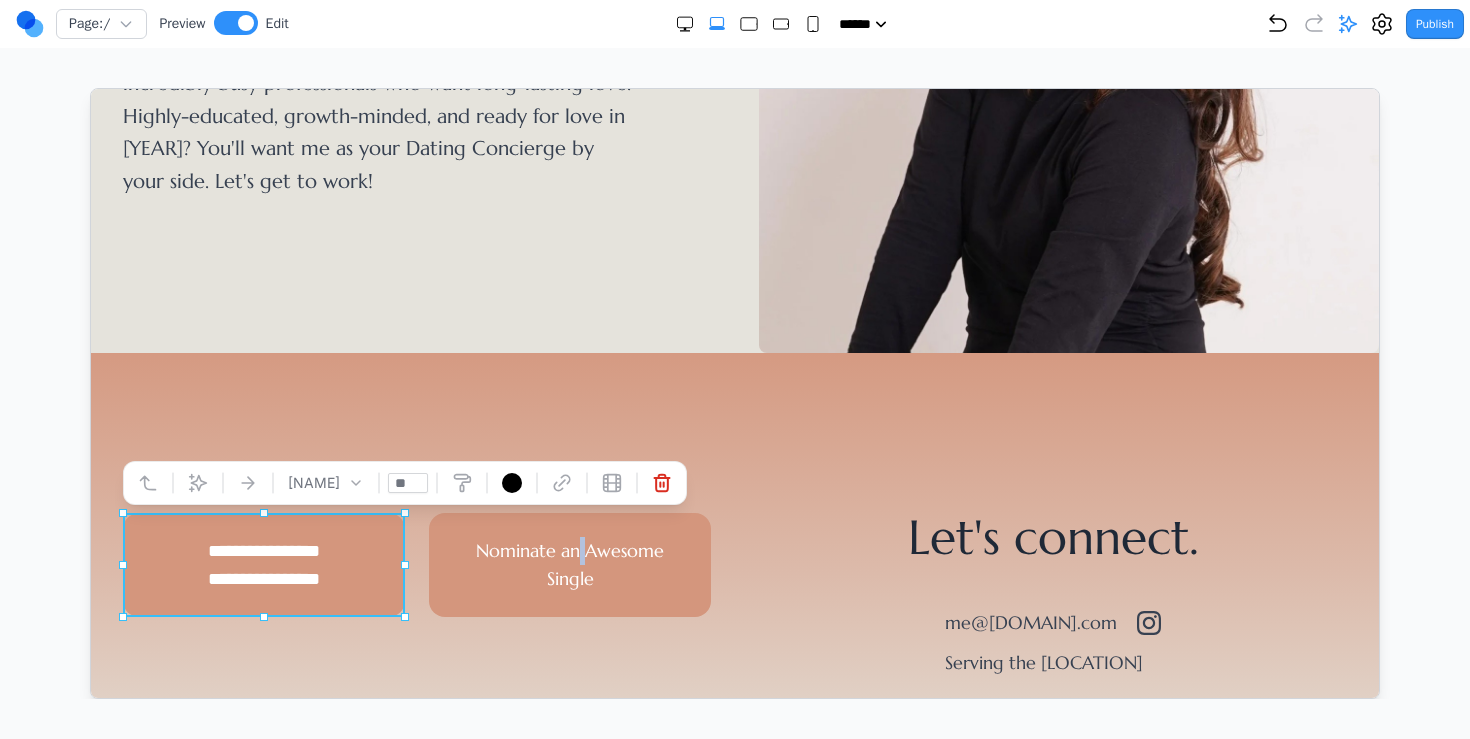 click on "Nominate an Awesome Single" at bounding box center [569, 564] 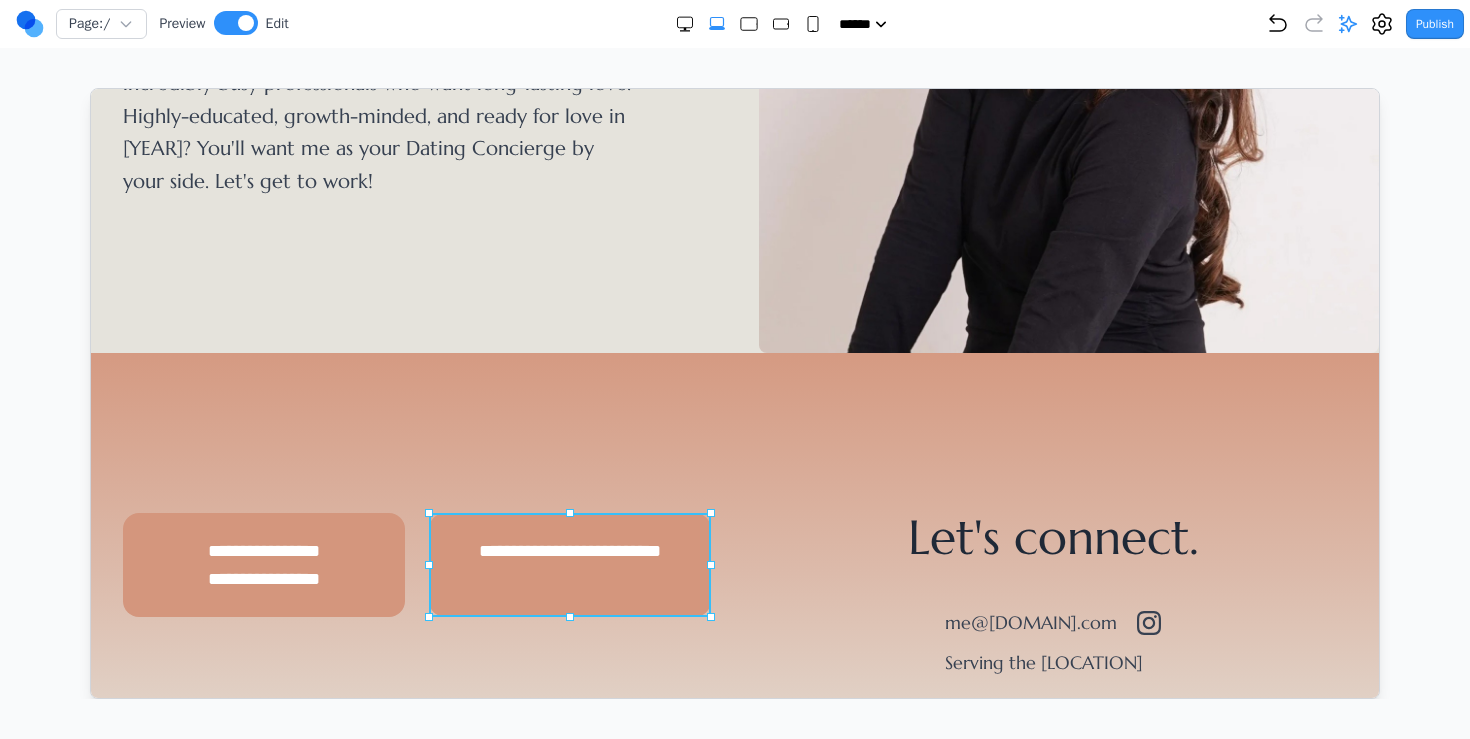 click on "**********" at bounding box center [569, 564] 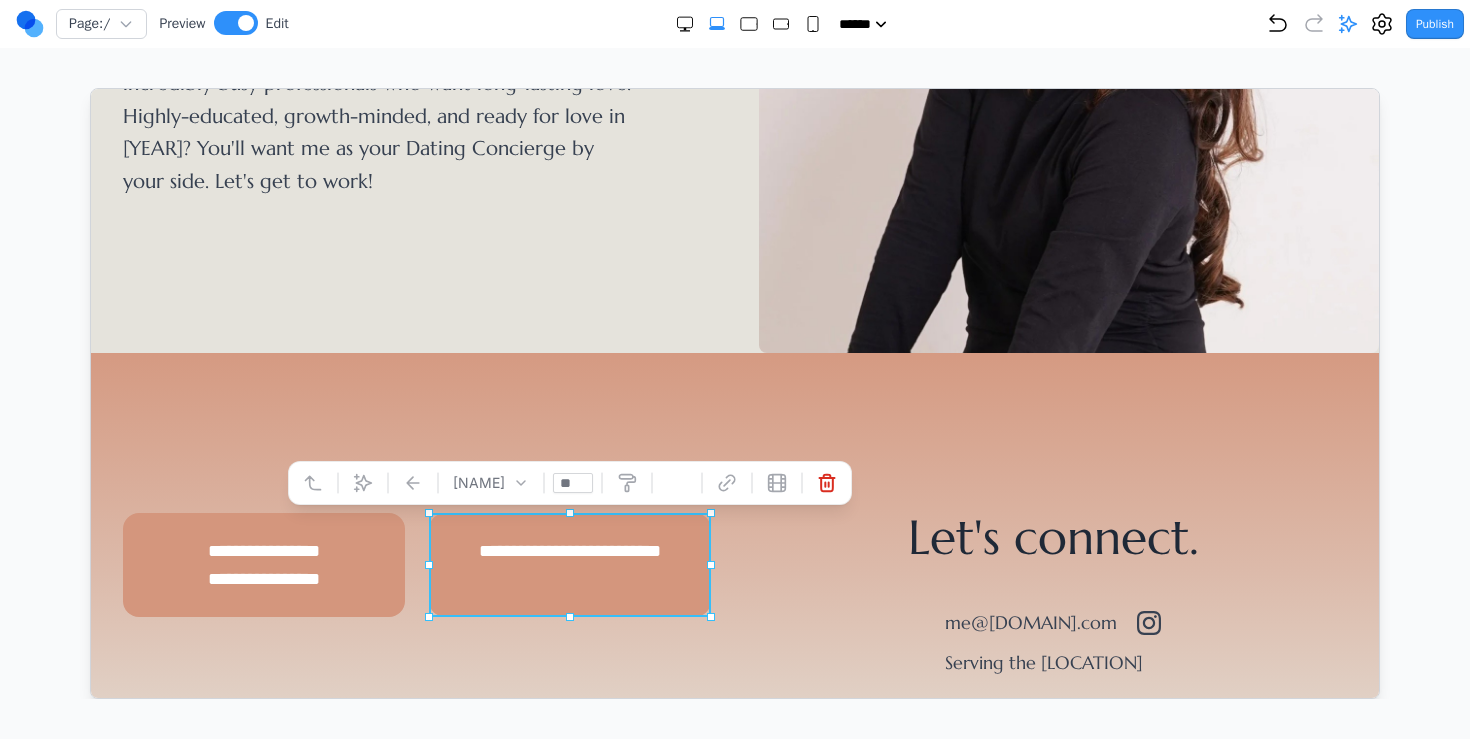 click on "**********" at bounding box center (569, 564) 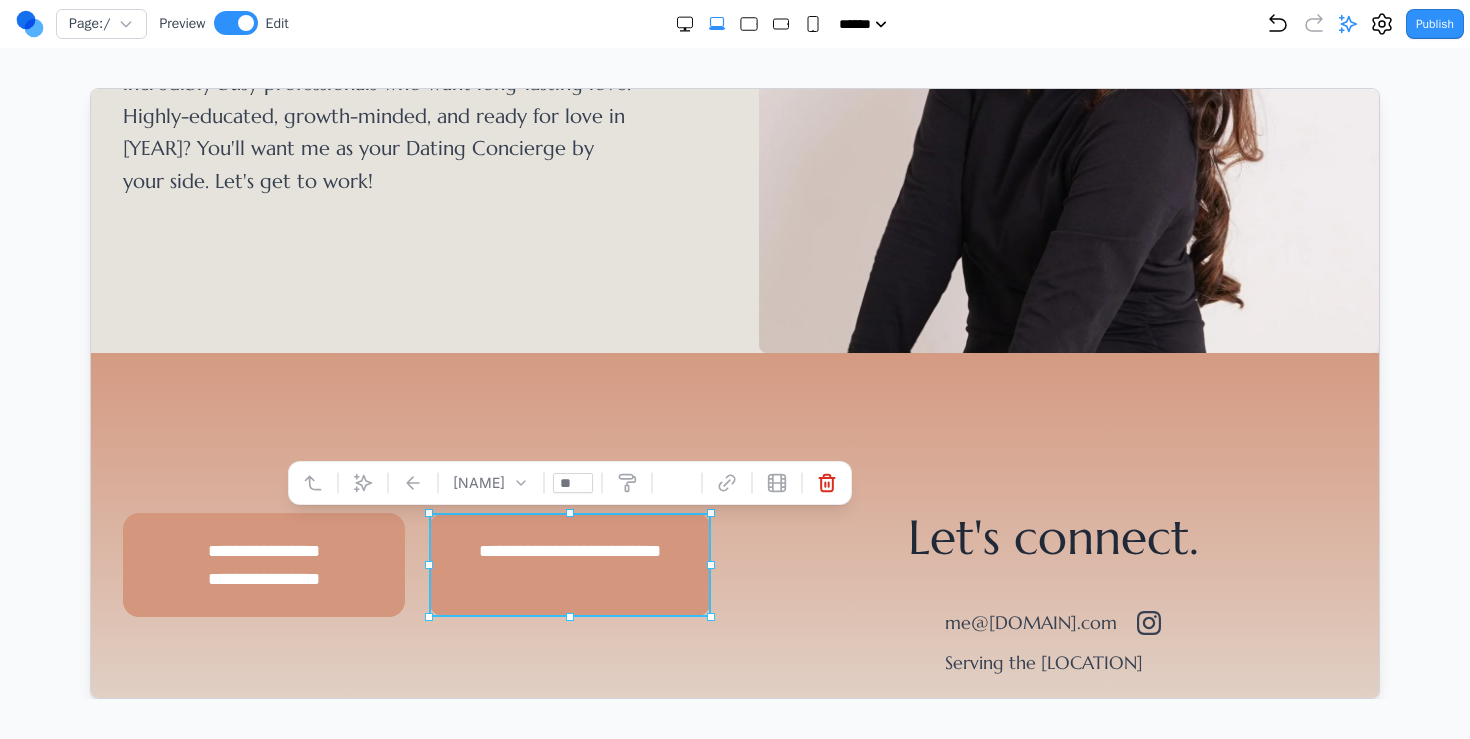 click on "**********" at bounding box center [569, 564] 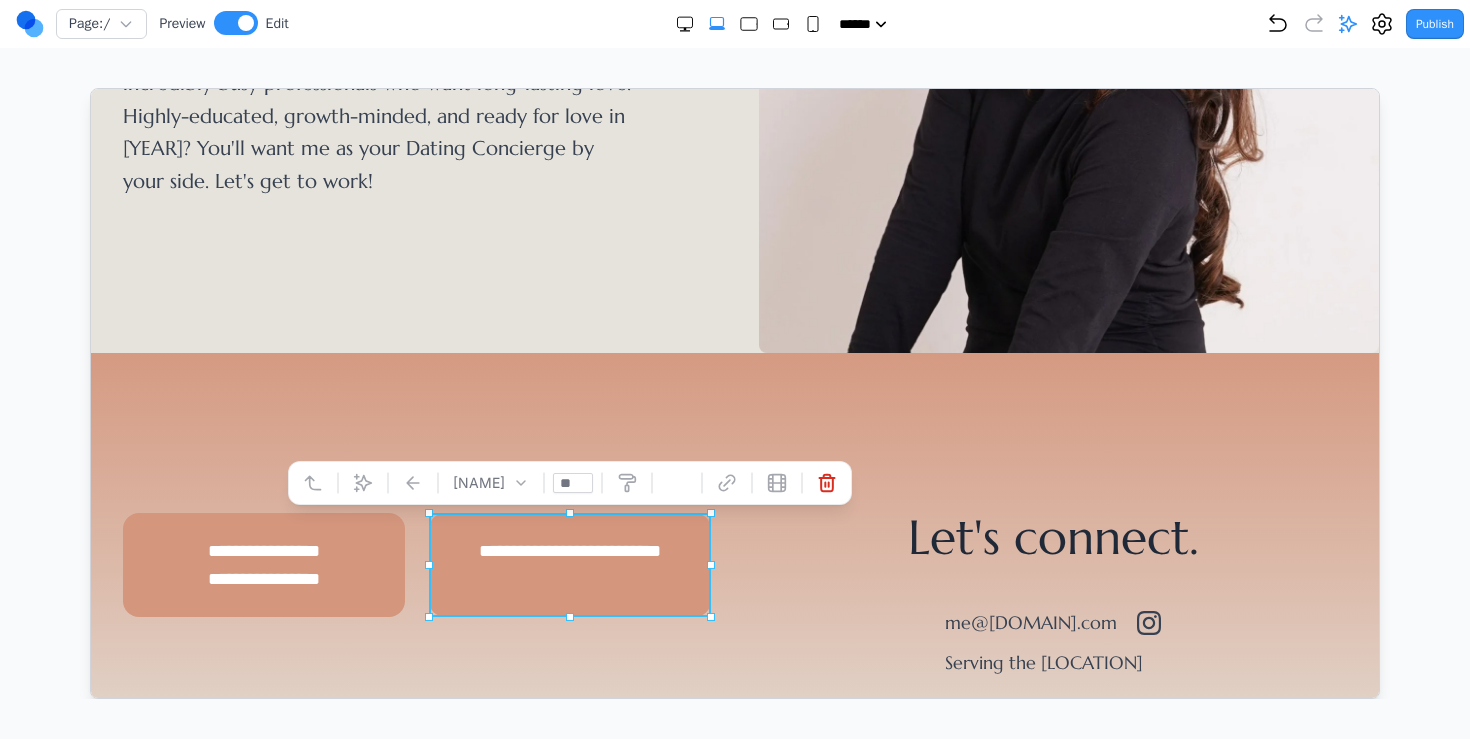 type 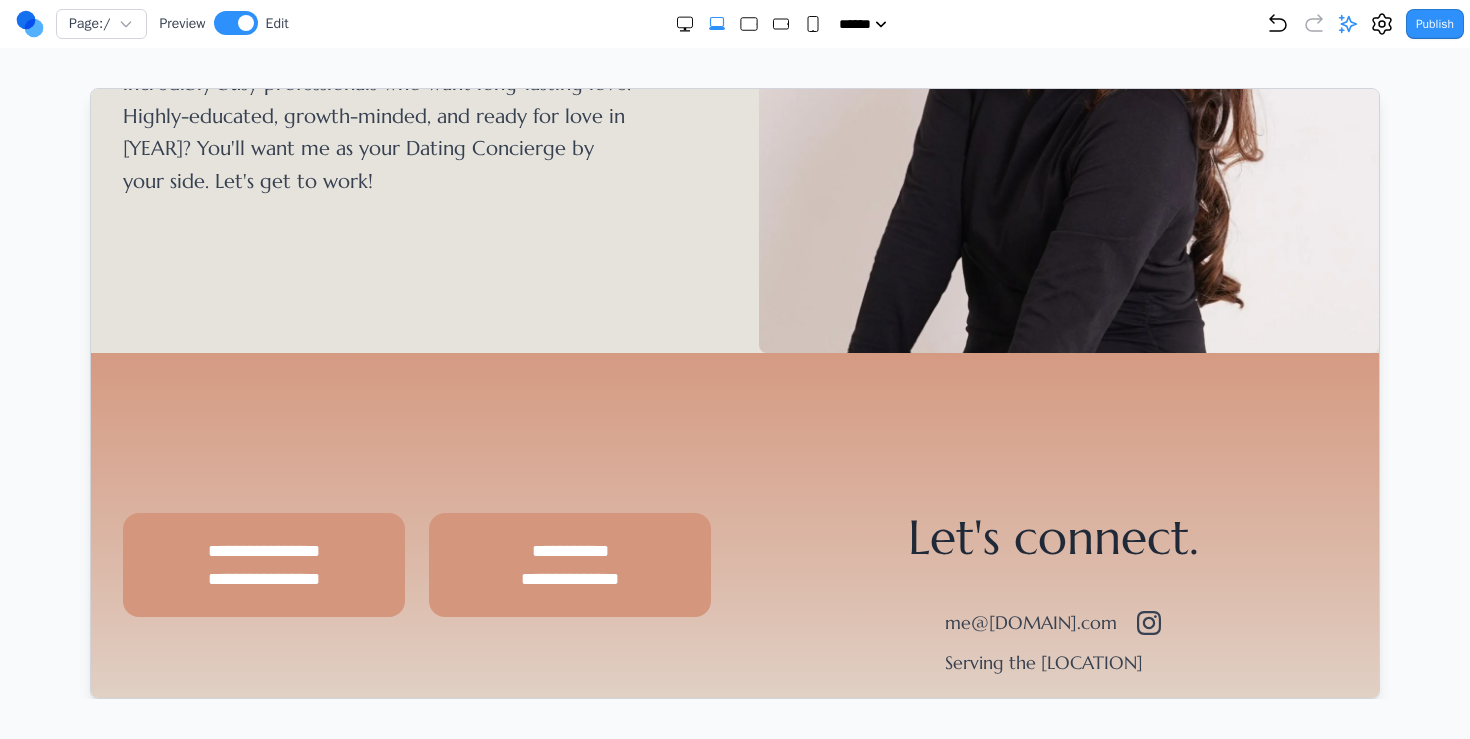 click on "Let's connect. me@[DOMAIN].com Serving the [LOCATION]" at bounding box center (1052, 594) 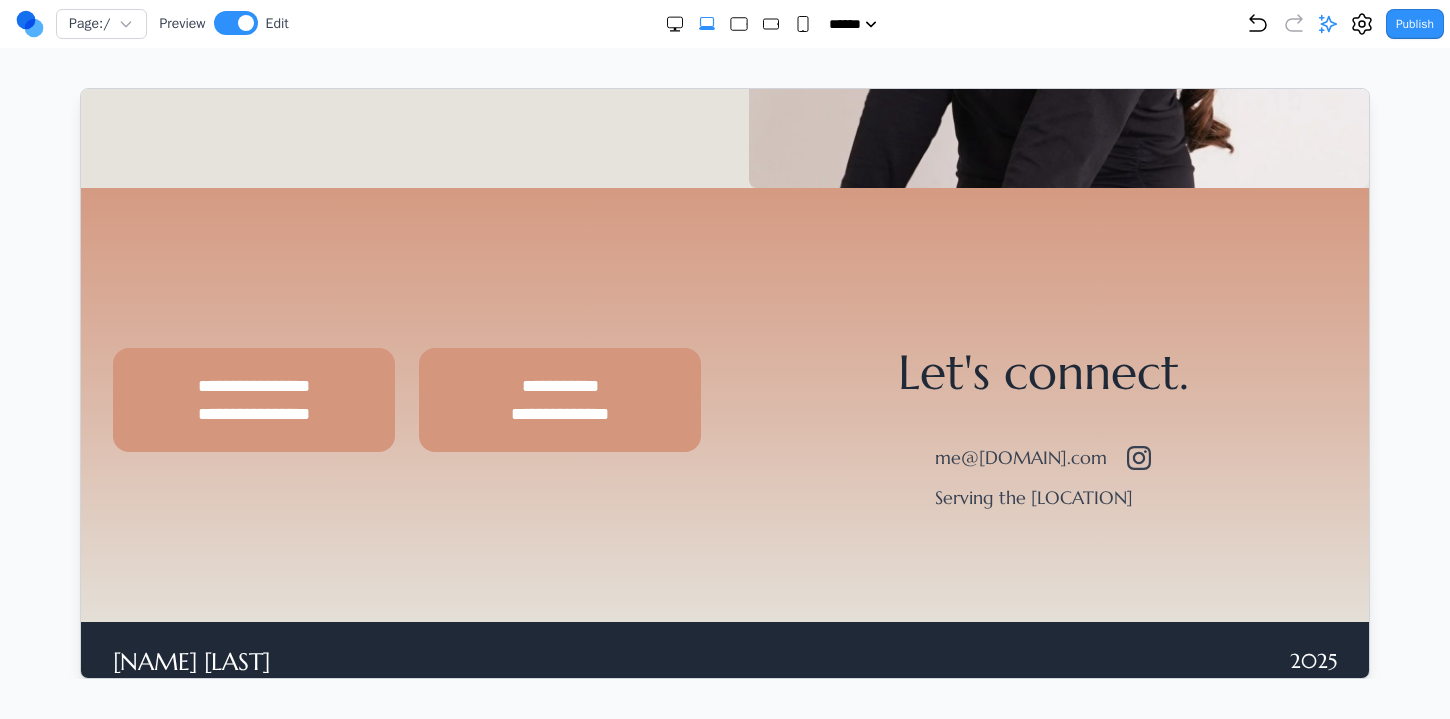 scroll, scrollTop: 626, scrollLeft: 0, axis: vertical 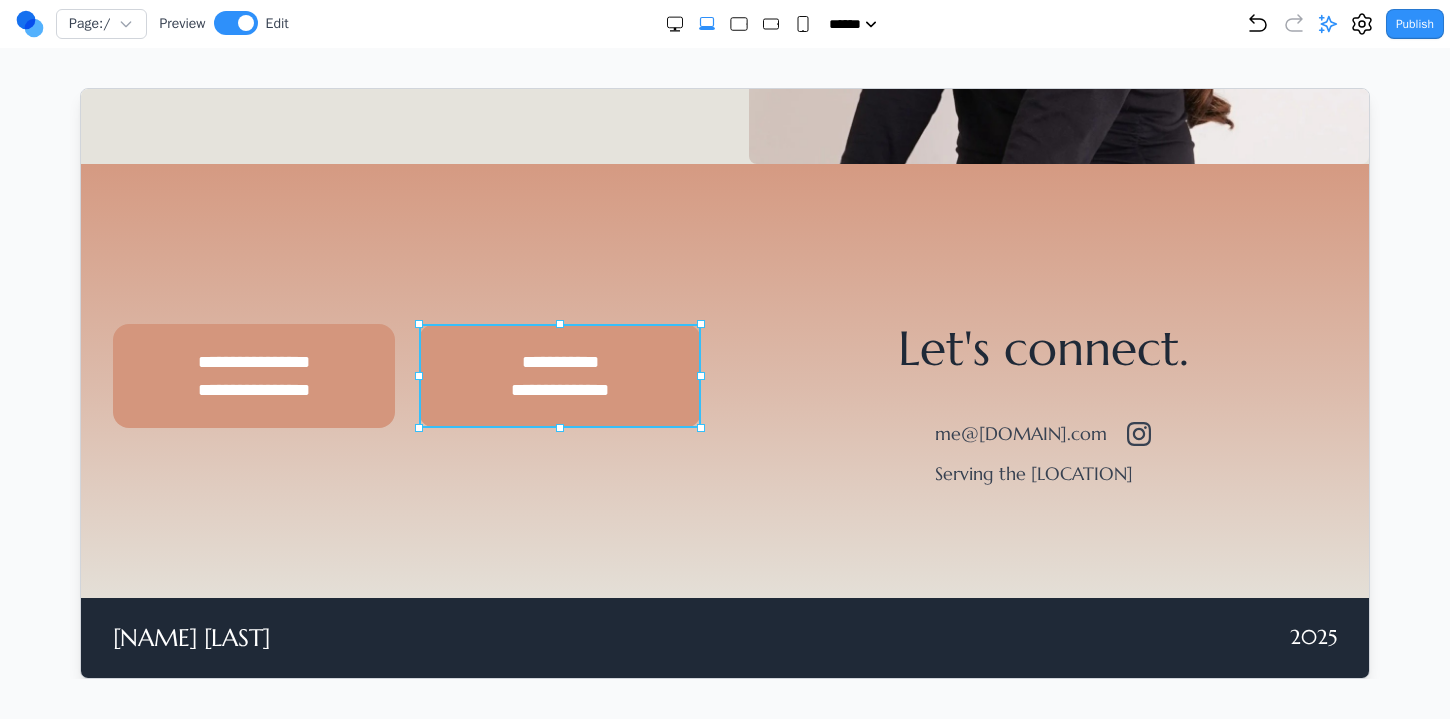 click on "**********" at bounding box center (559, 375) 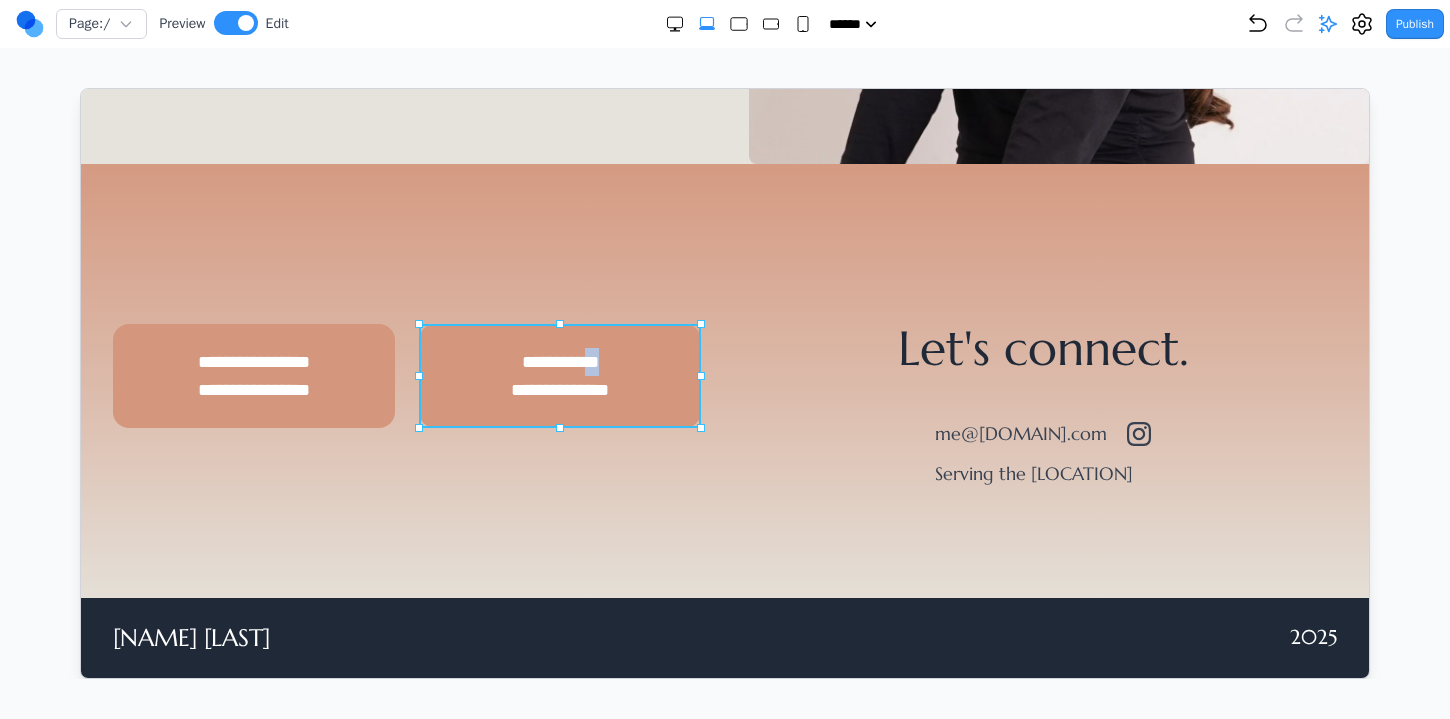 click on "**********" at bounding box center [559, 375] 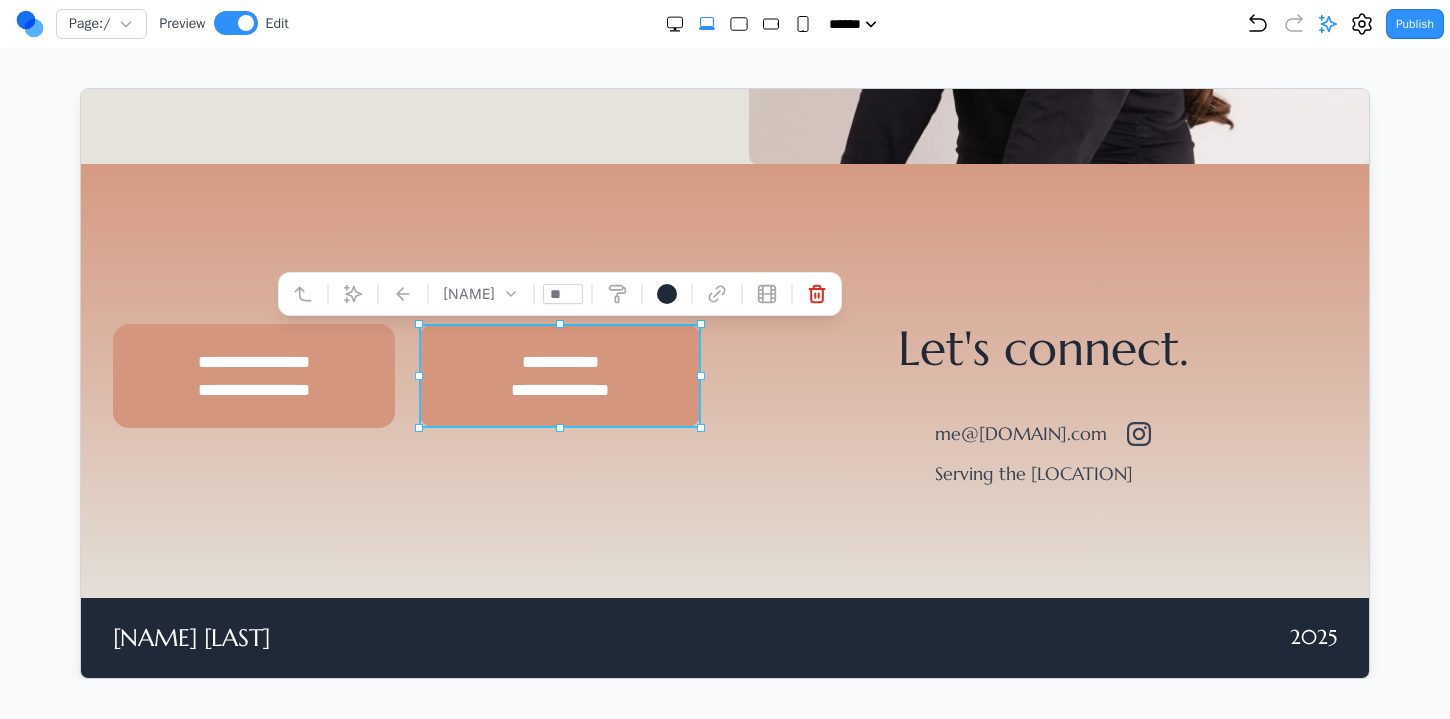 click on "**********" at bounding box center (559, 375) 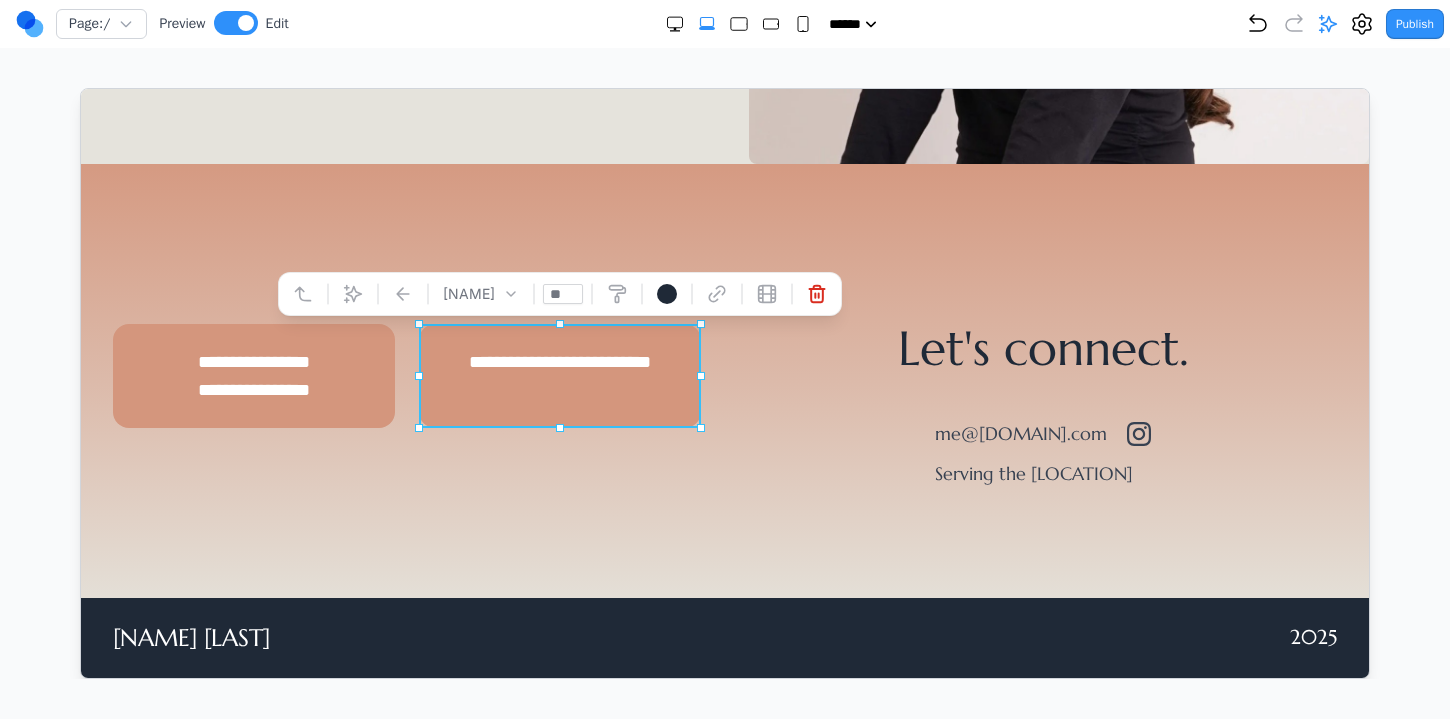 click on "**********" at bounding box center [559, 375] 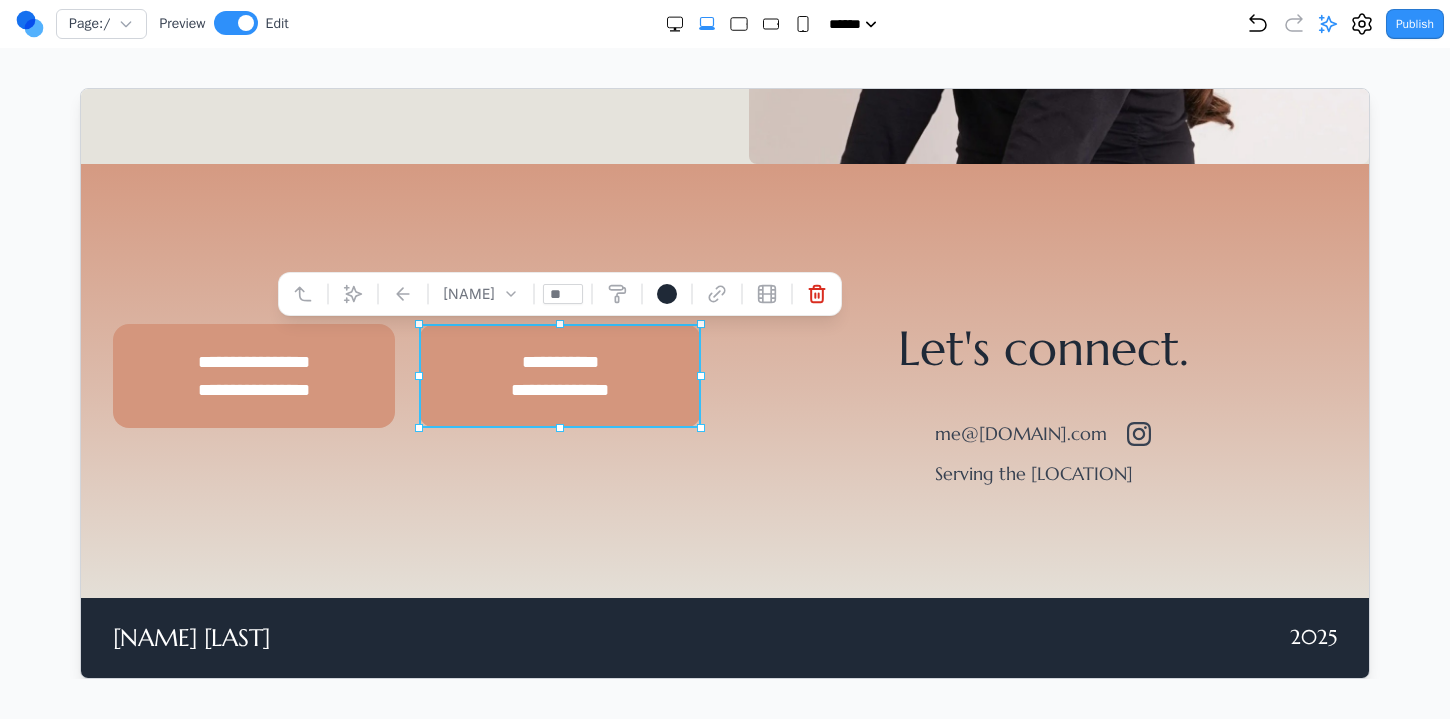 click on "Let's connect. me@[DOMAIN].com Serving the [LOCATION]" at bounding box center [1042, 405] 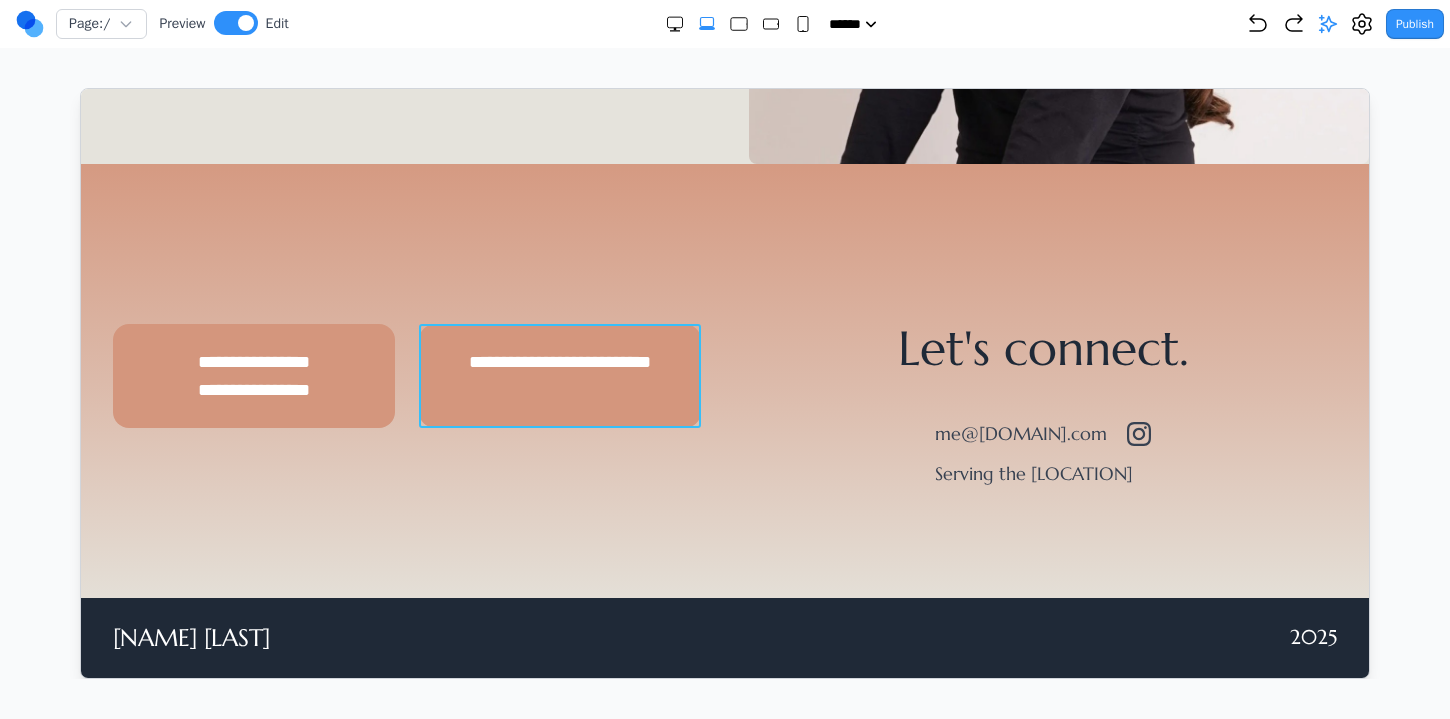 click on "**********" at bounding box center [559, 375] 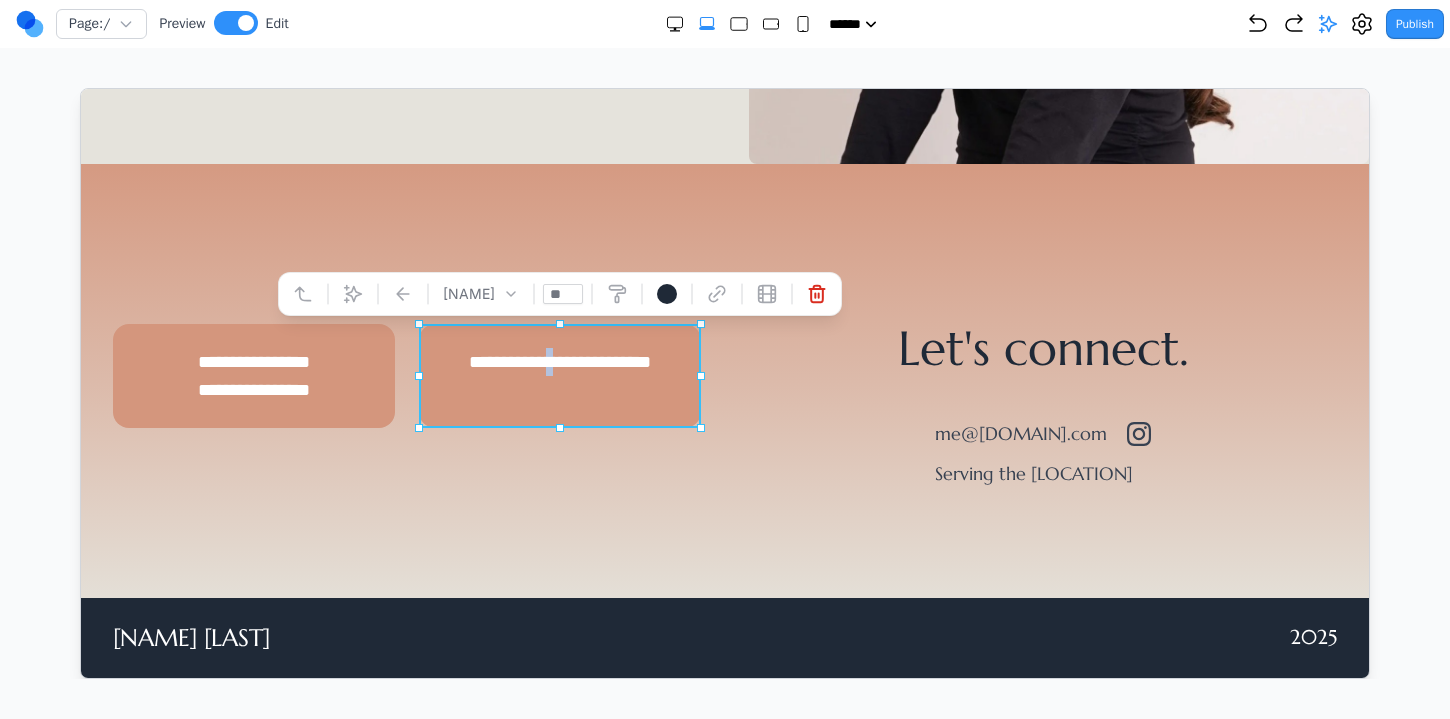 click on "**********" at bounding box center [559, 375] 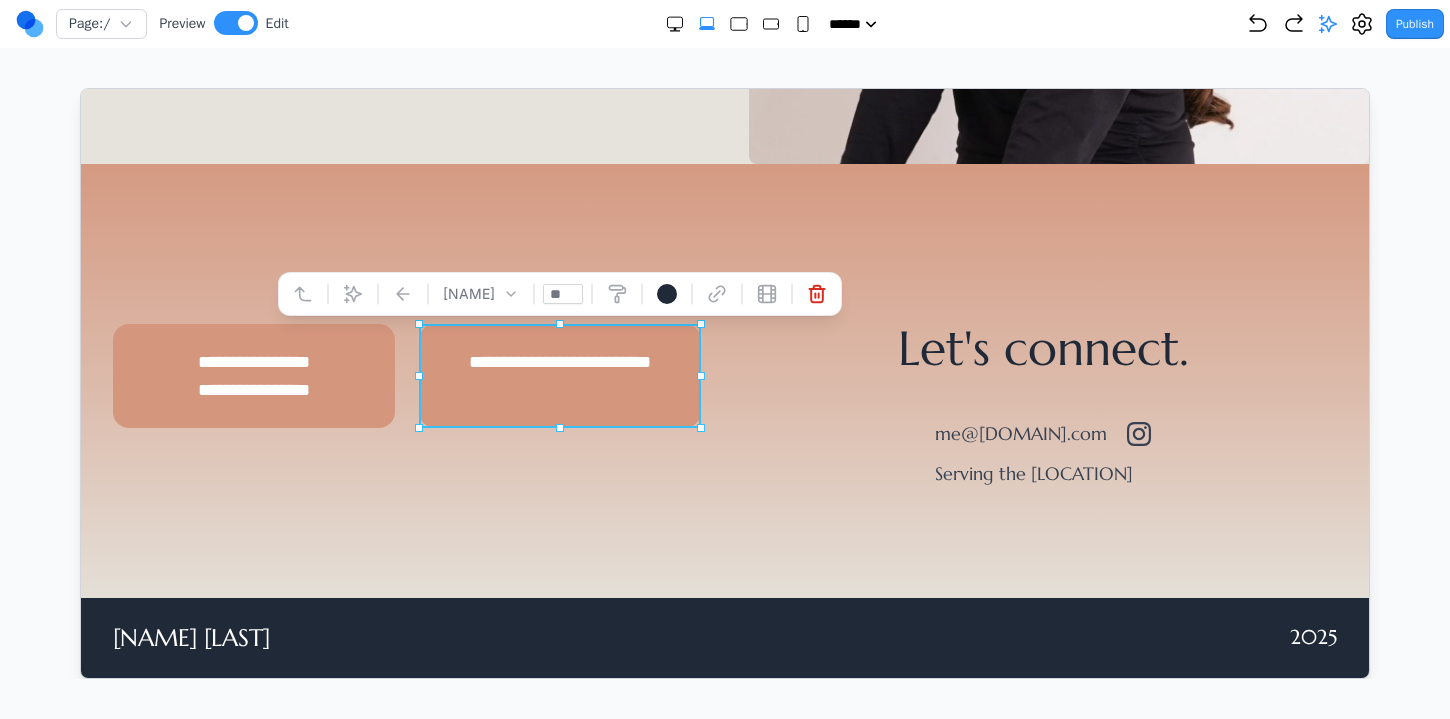 click on "**********" at bounding box center (559, 375) 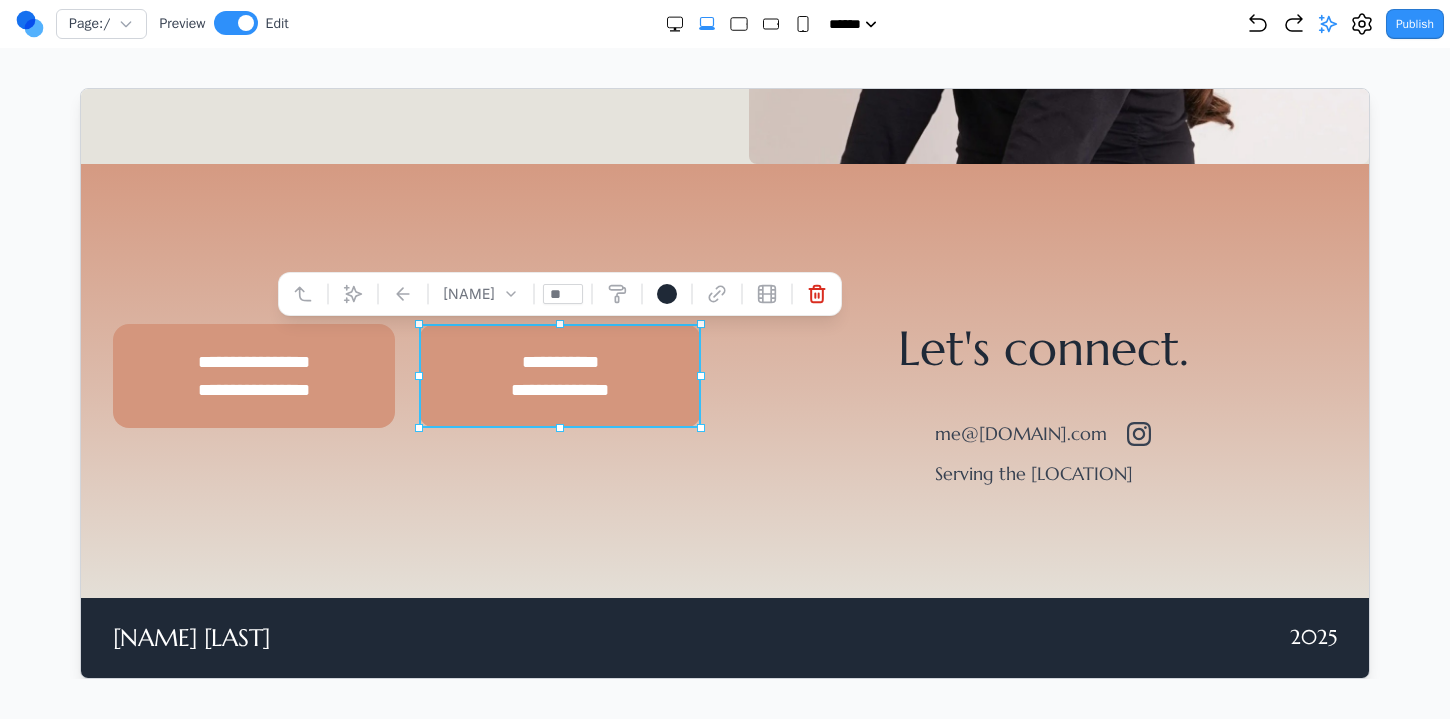 click on "Let's connect. me@[DOMAIN].com Serving the [LOCATION]" at bounding box center (1042, 405) 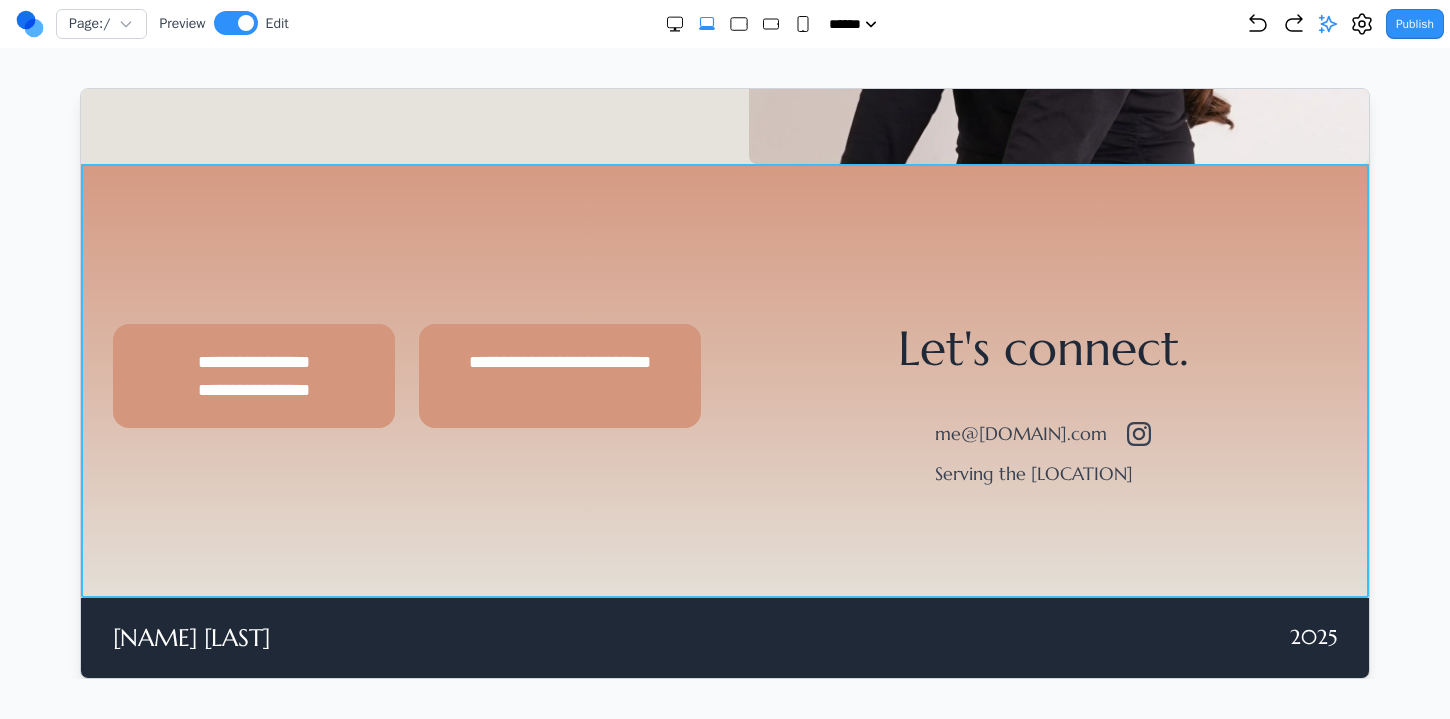 click on "[NAME] [LAST] [LOCATION] Let's connect. me@[DOMAIN].com Serving the [LOCATION]" at bounding box center (724, 380) 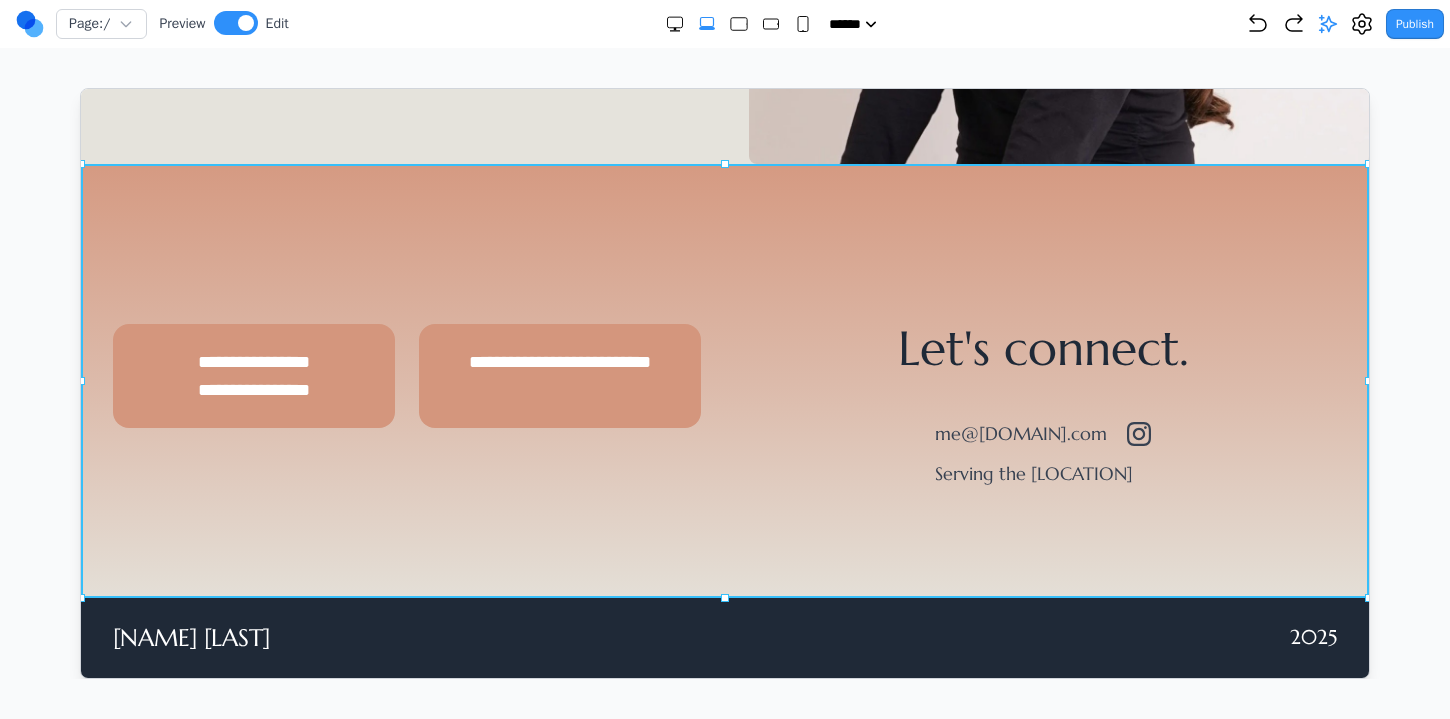 click on "[NAME] [LAST]" at bounding box center [253, 375] 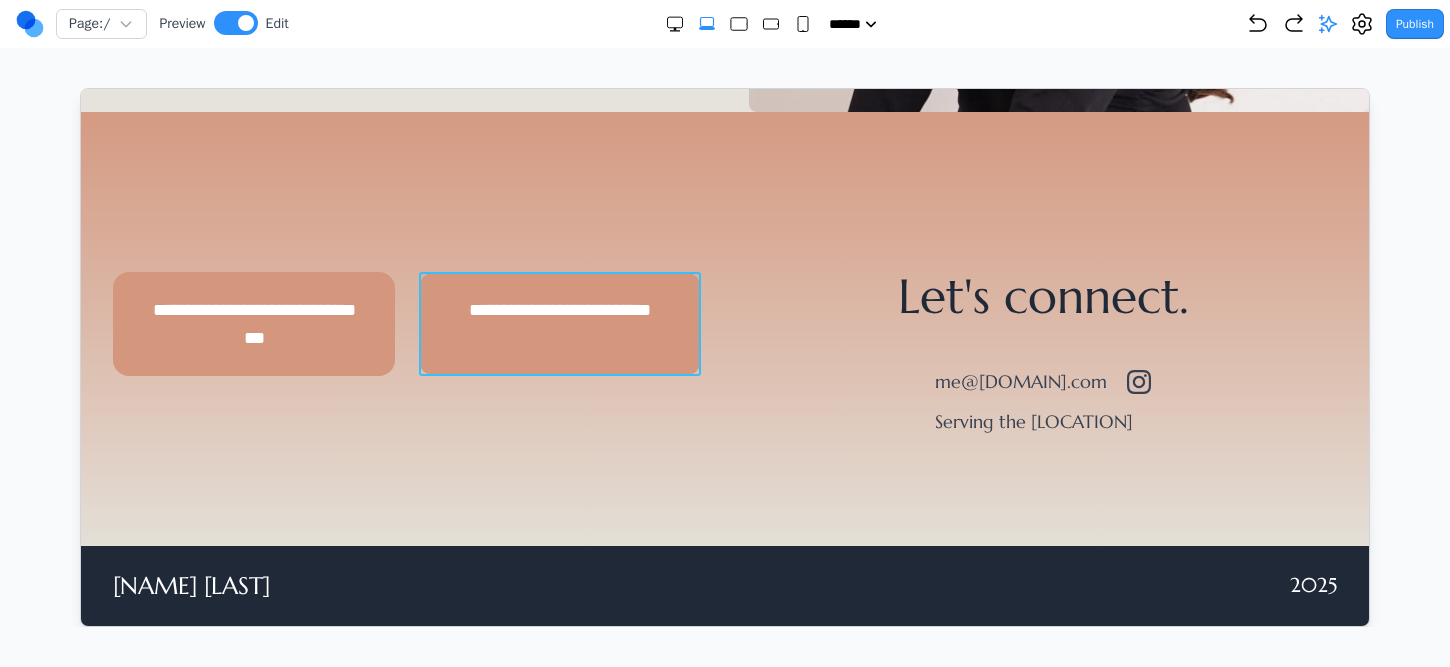 click on "**********" at bounding box center [559, 323] 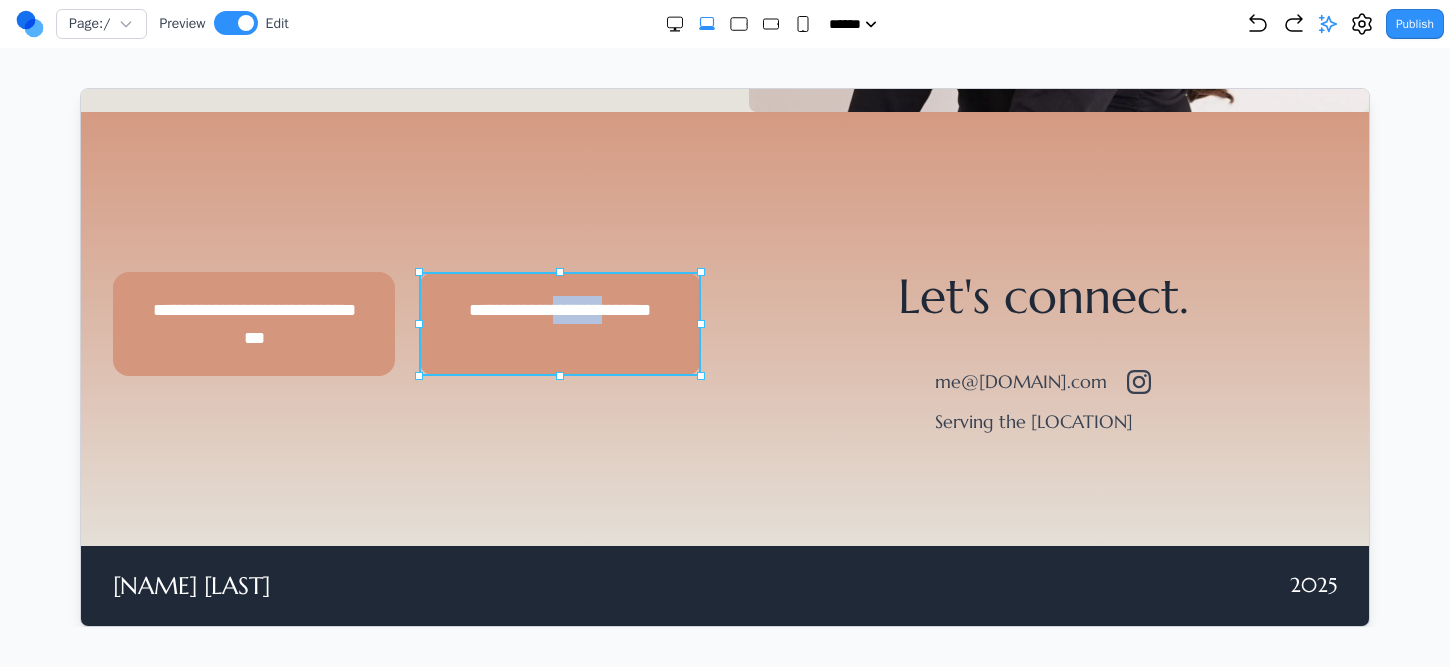 click on "**********" at bounding box center [559, 323] 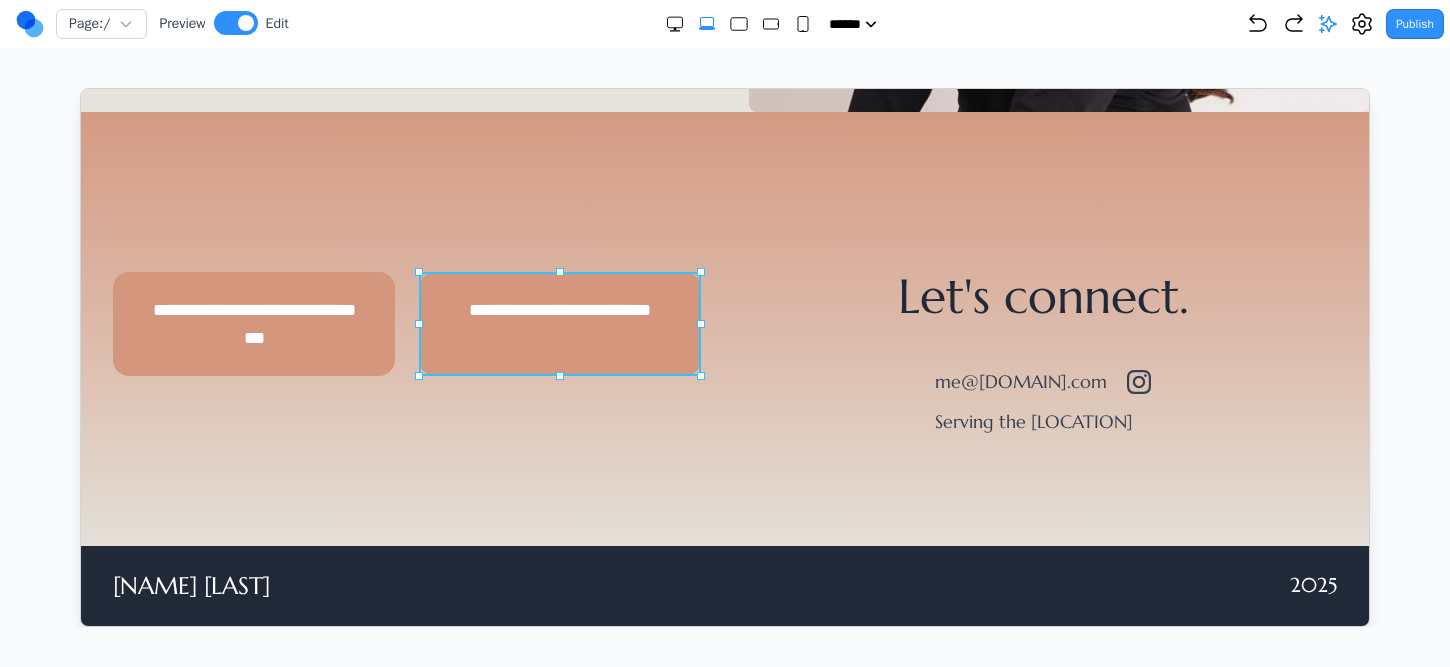 click on "**********" at bounding box center [559, 323] 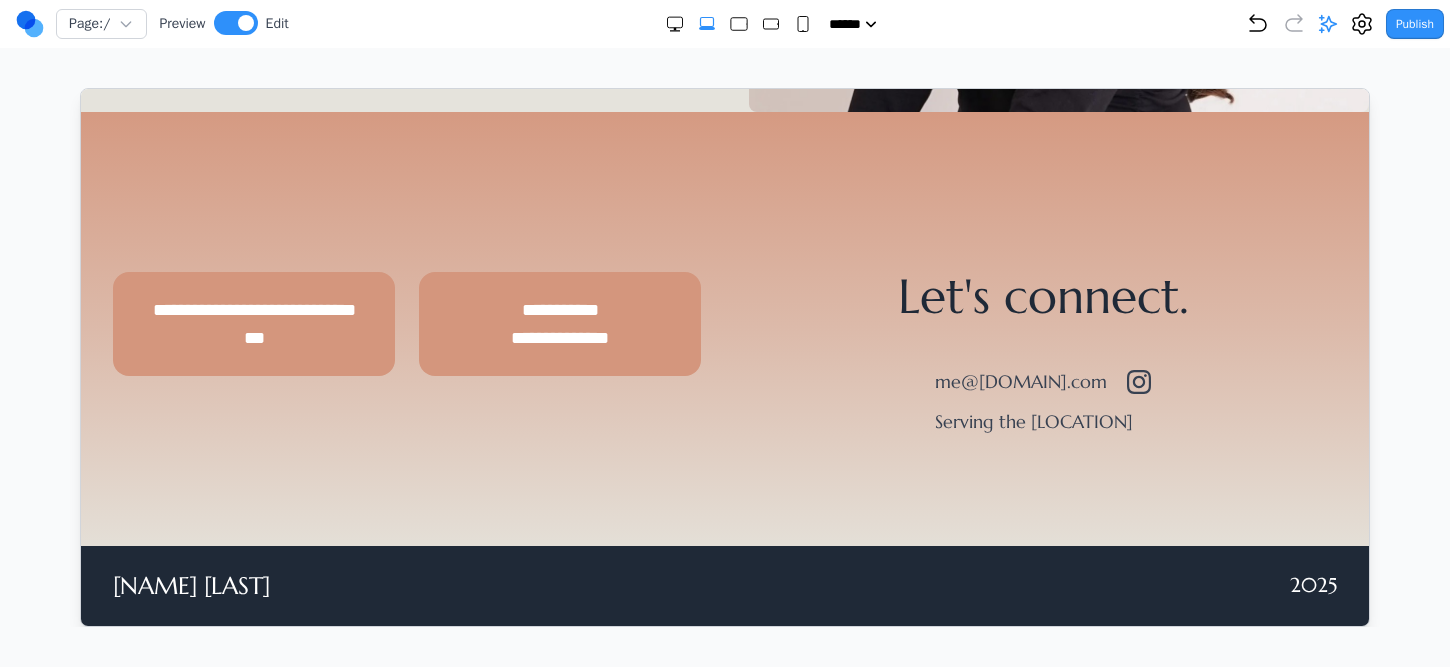 click on "**********" at bounding box center (253, 323) 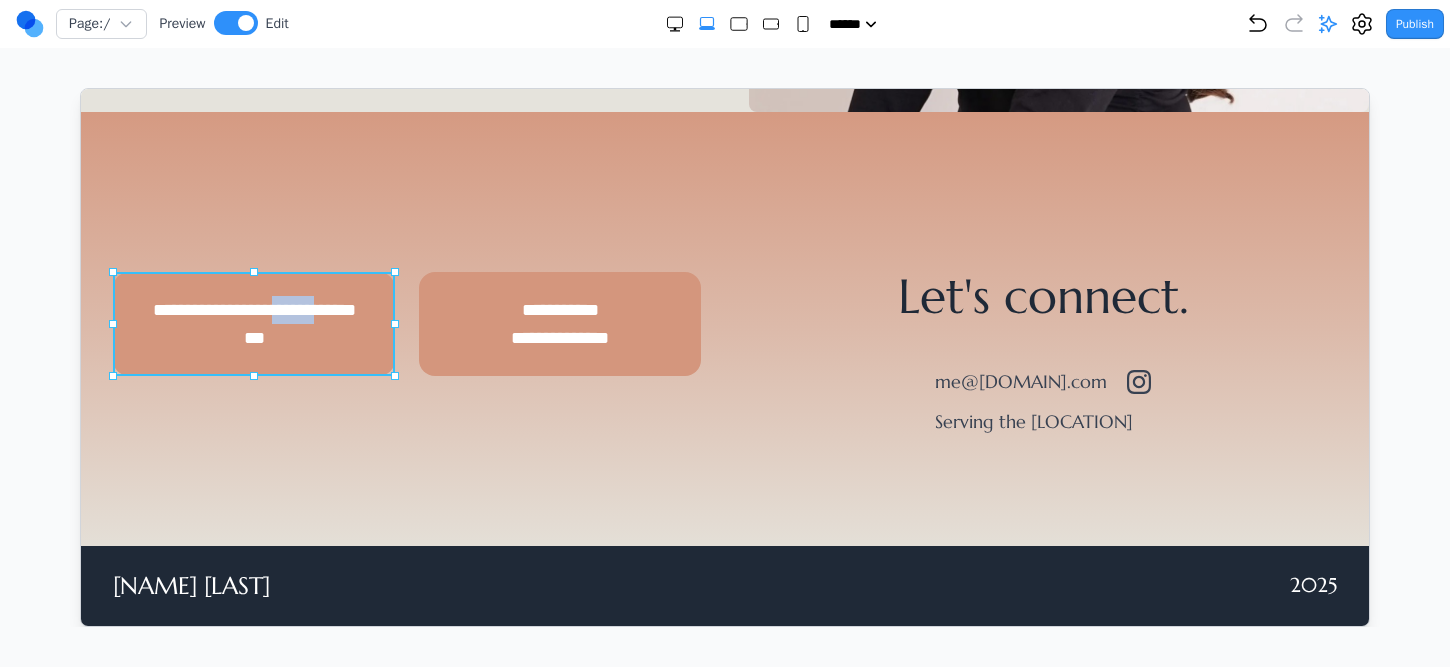 click on "**********" at bounding box center [253, 323] 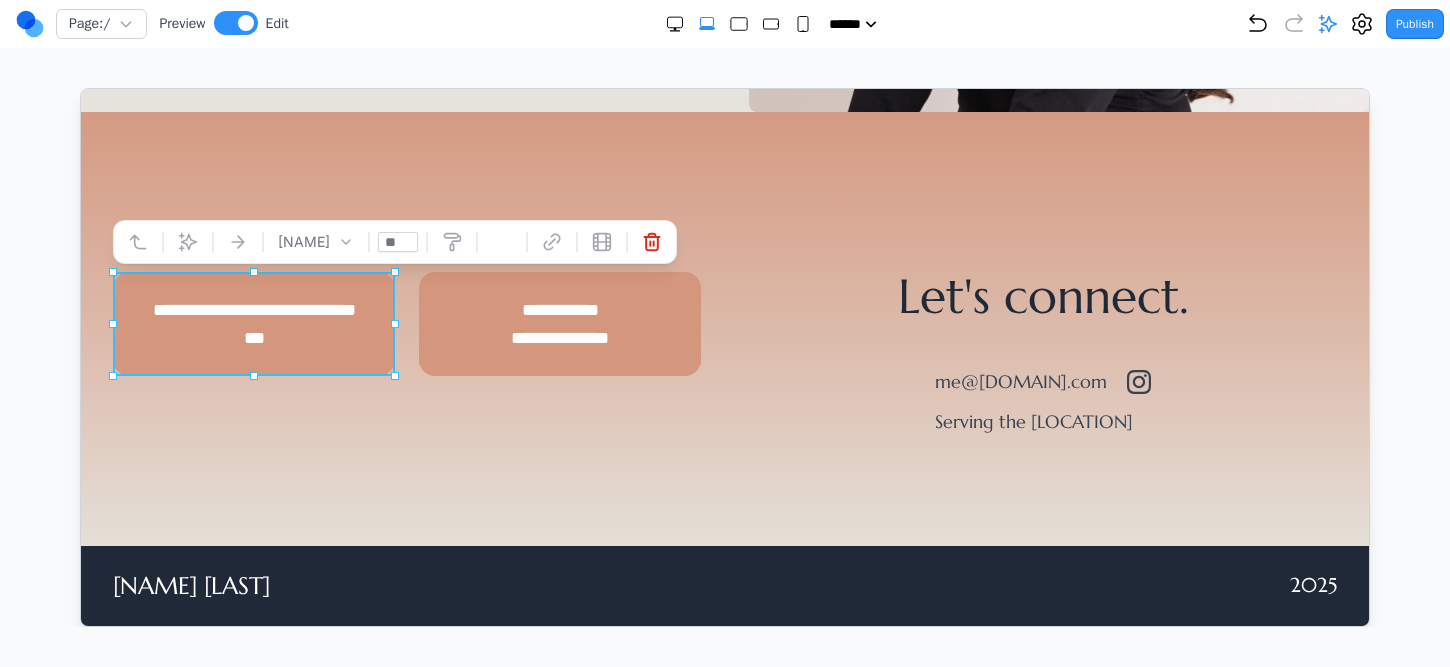 click on "**********" at bounding box center [253, 323] 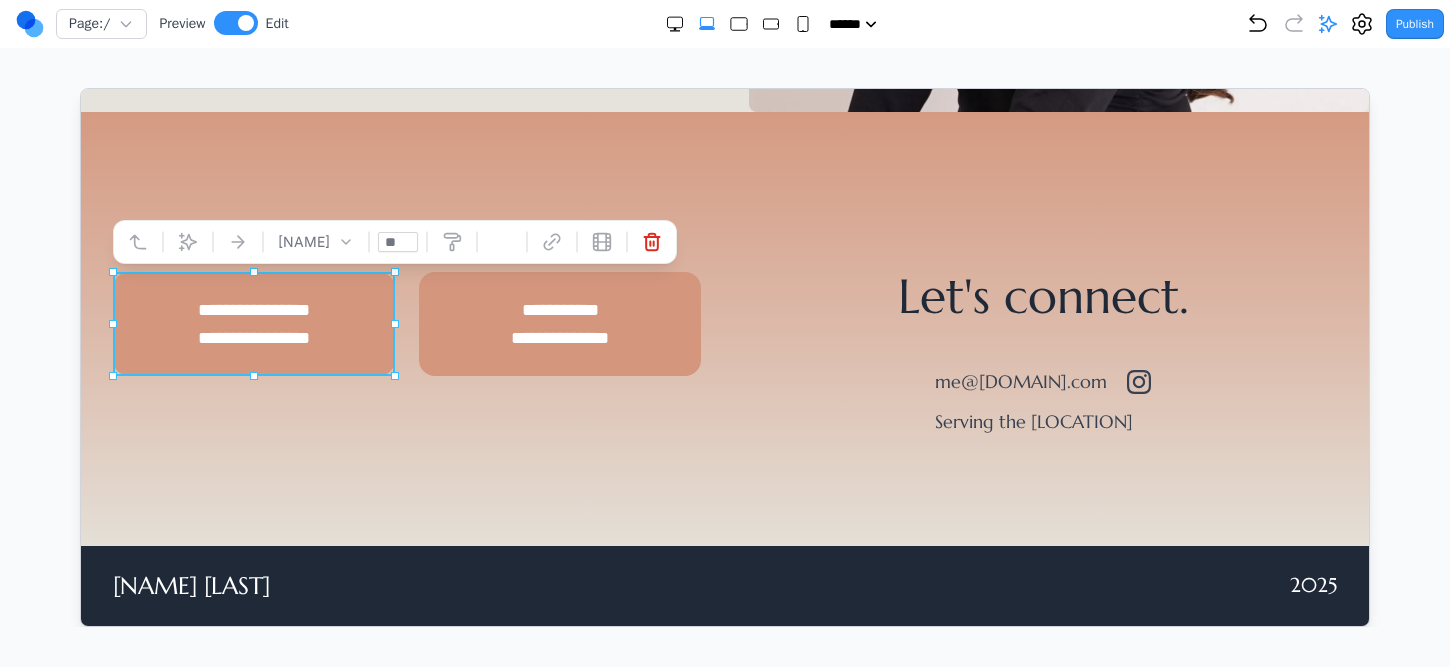 click on "[NAME] [LAST] [LOCATION] Let's connect. me@[DOMAIN].com Serving the [LOCATION]" at bounding box center (724, 328) 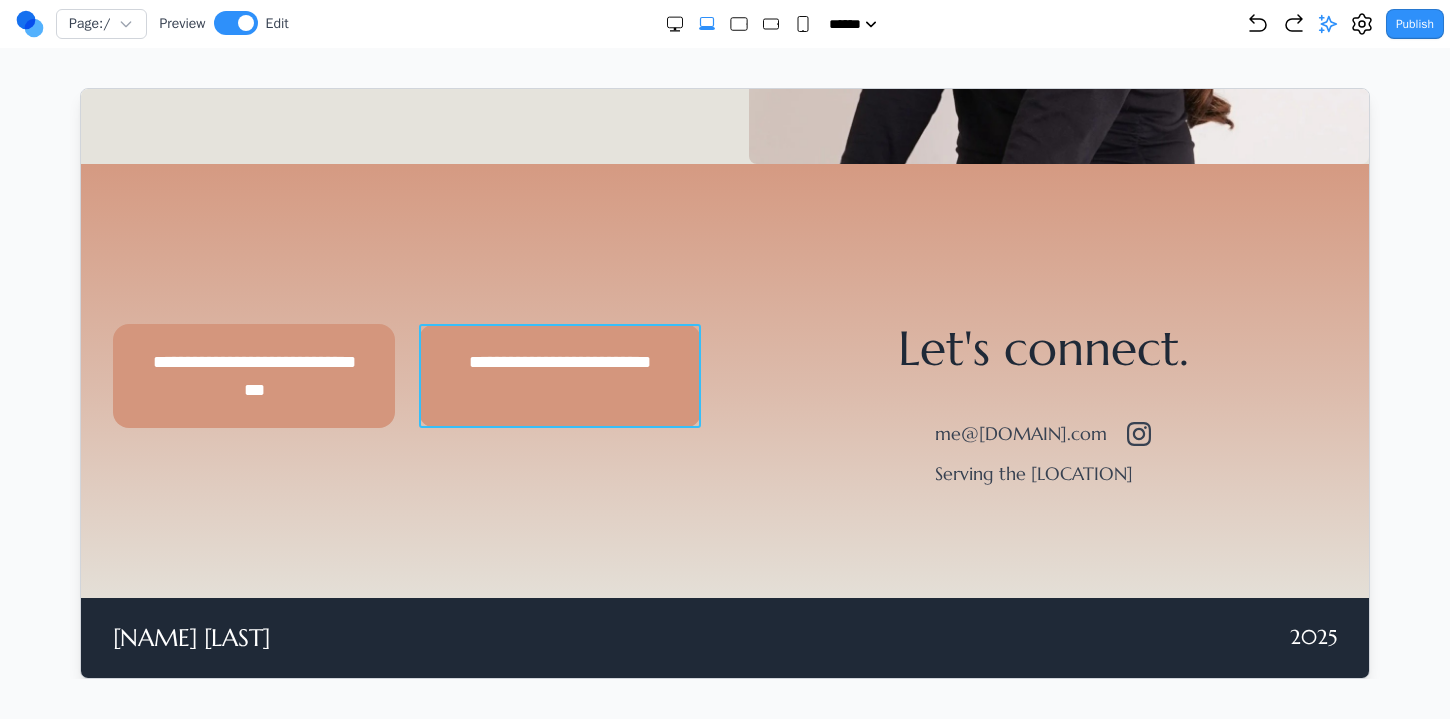 click on "**********" at bounding box center (559, 375) 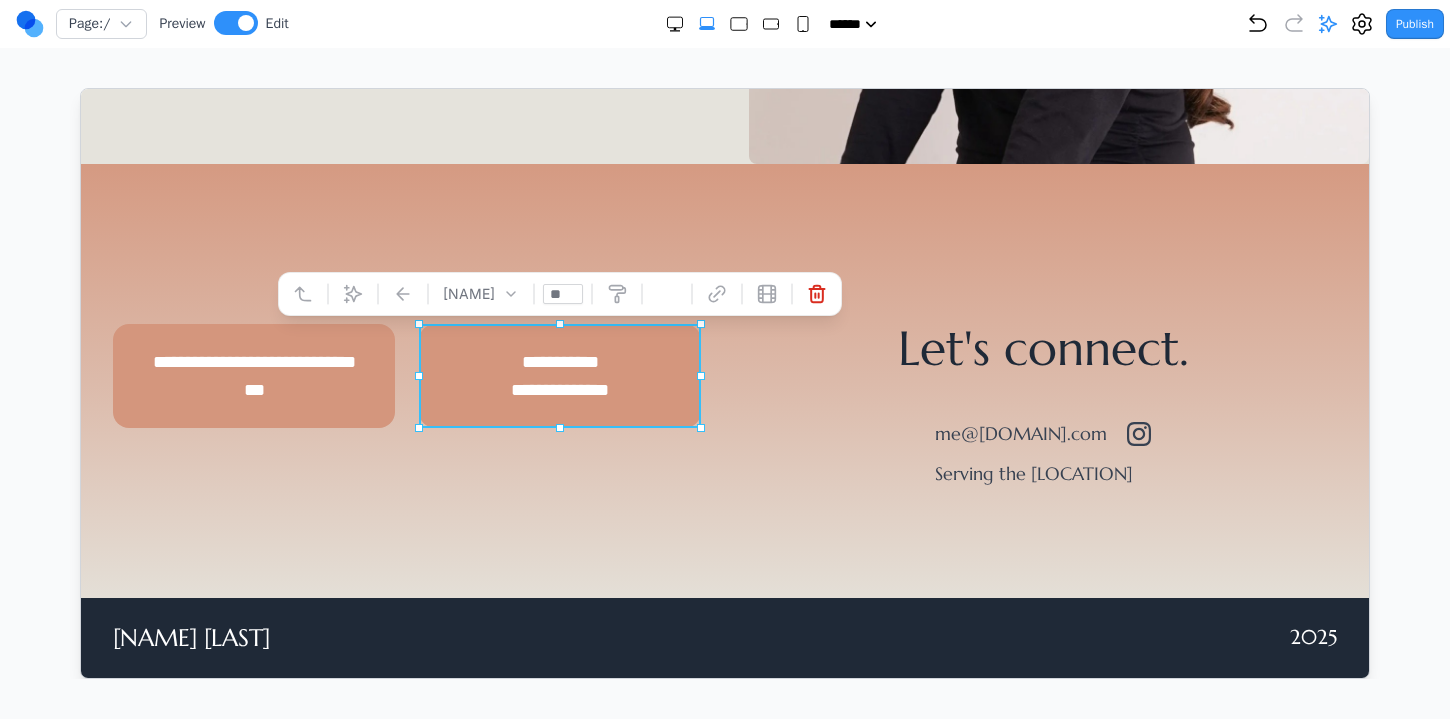 click on "**********" at bounding box center (253, 375) 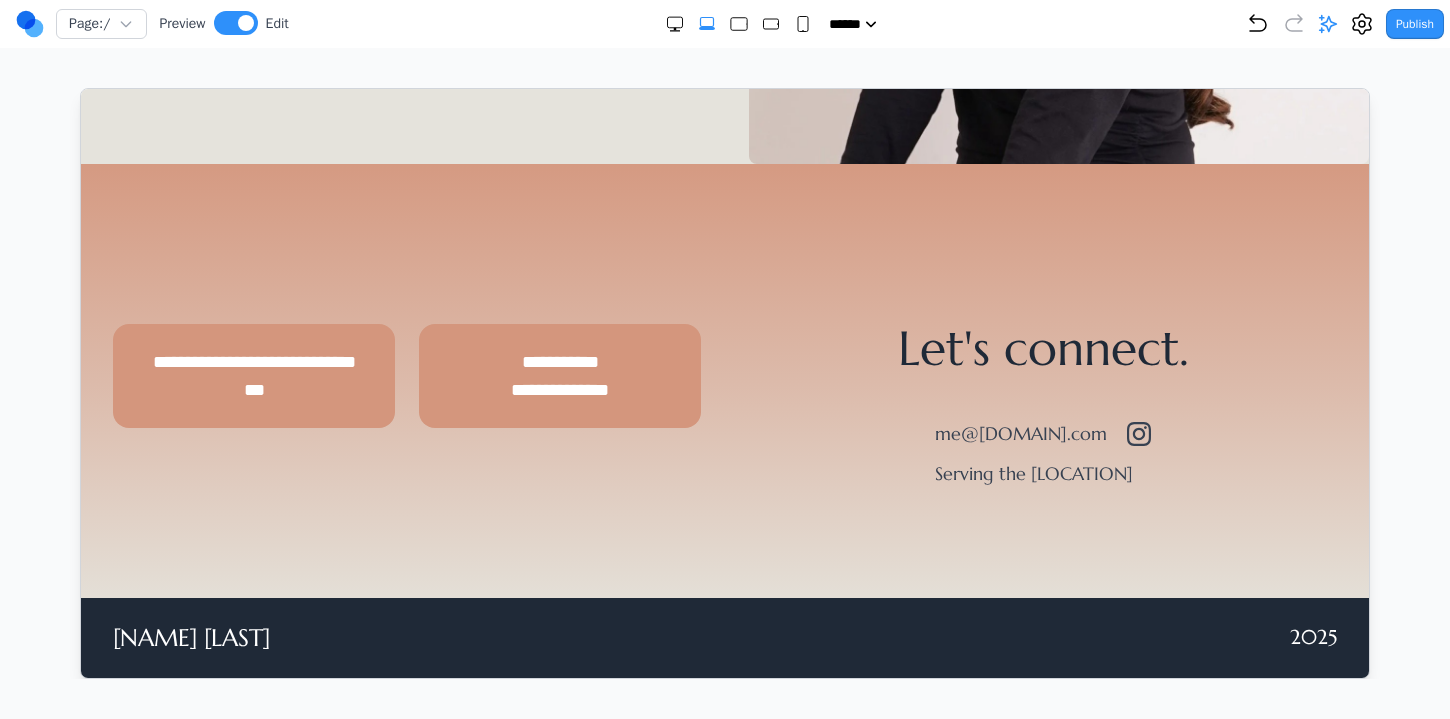 click on "**********" at bounding box center [253, 375] 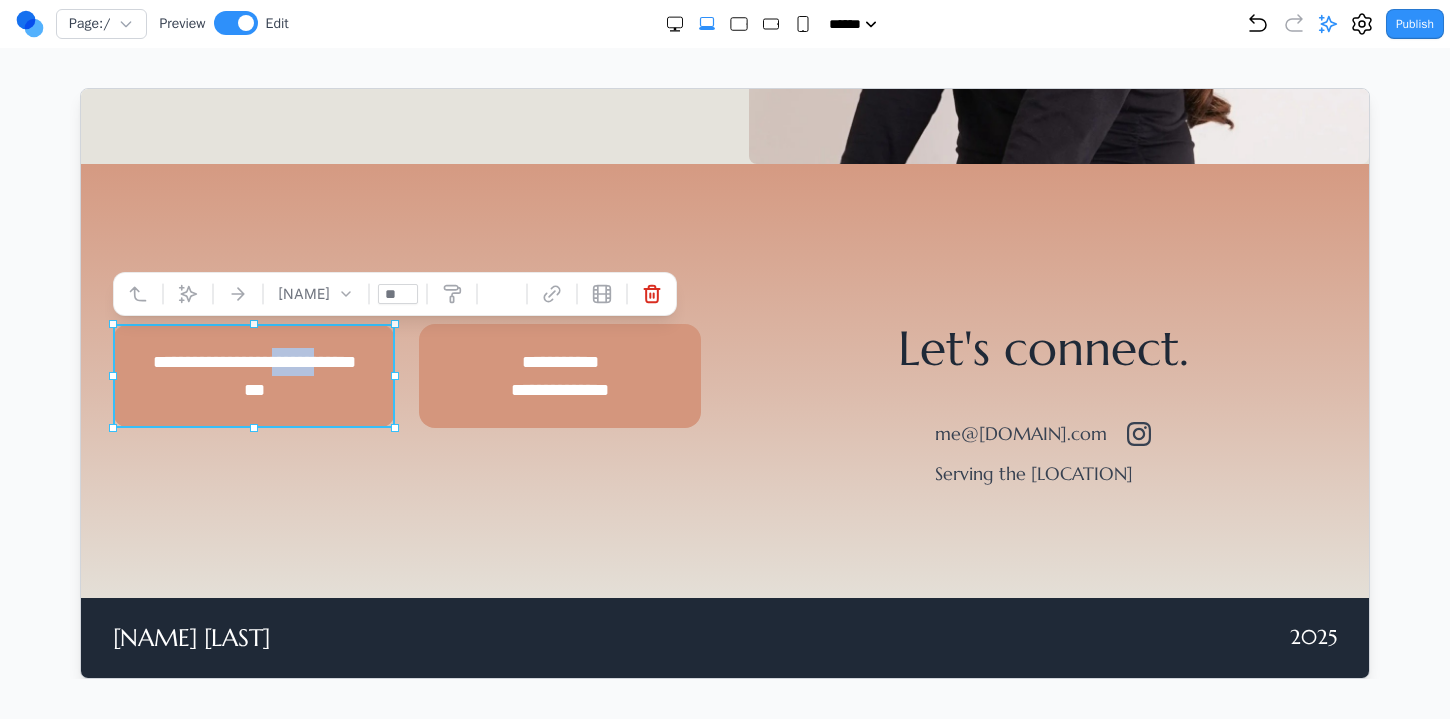 click on "**********" at bounding box center [253, 375] 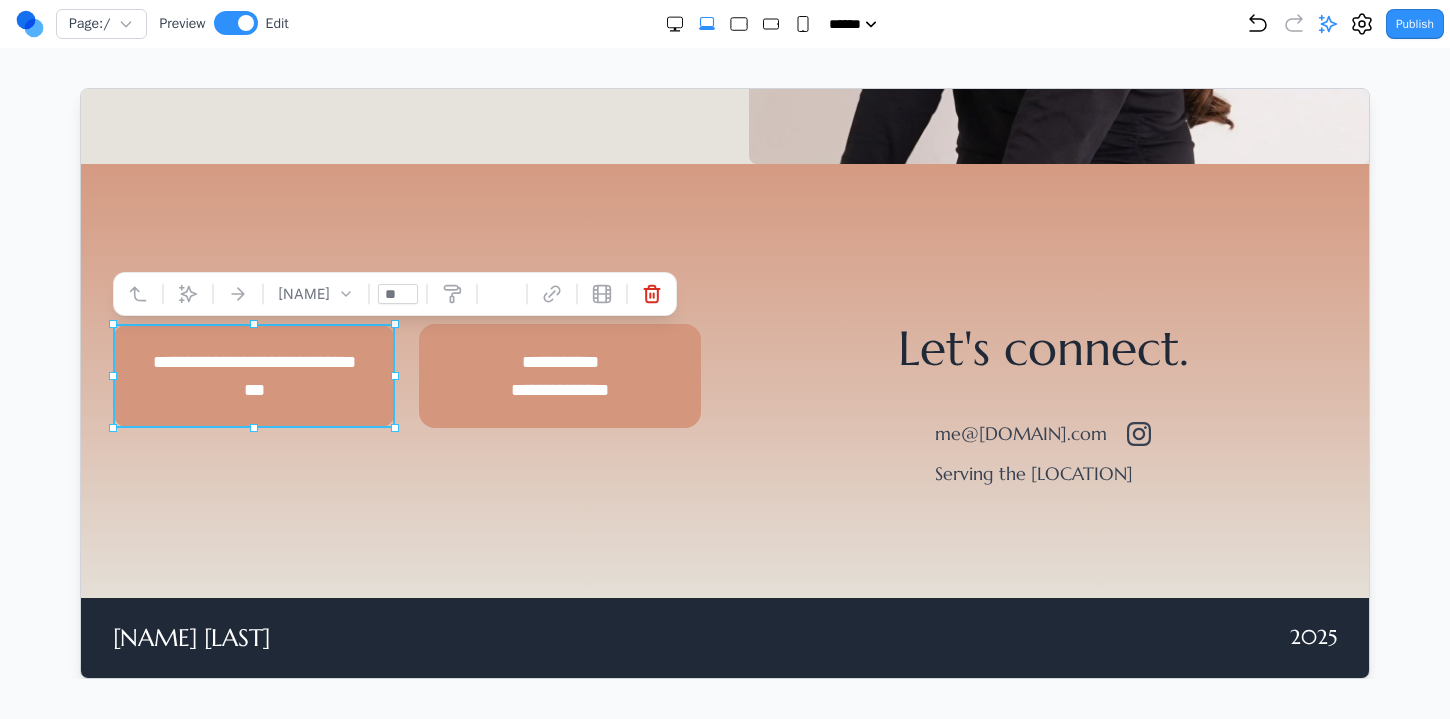 click on "**********" at bounding box center (253, 375) 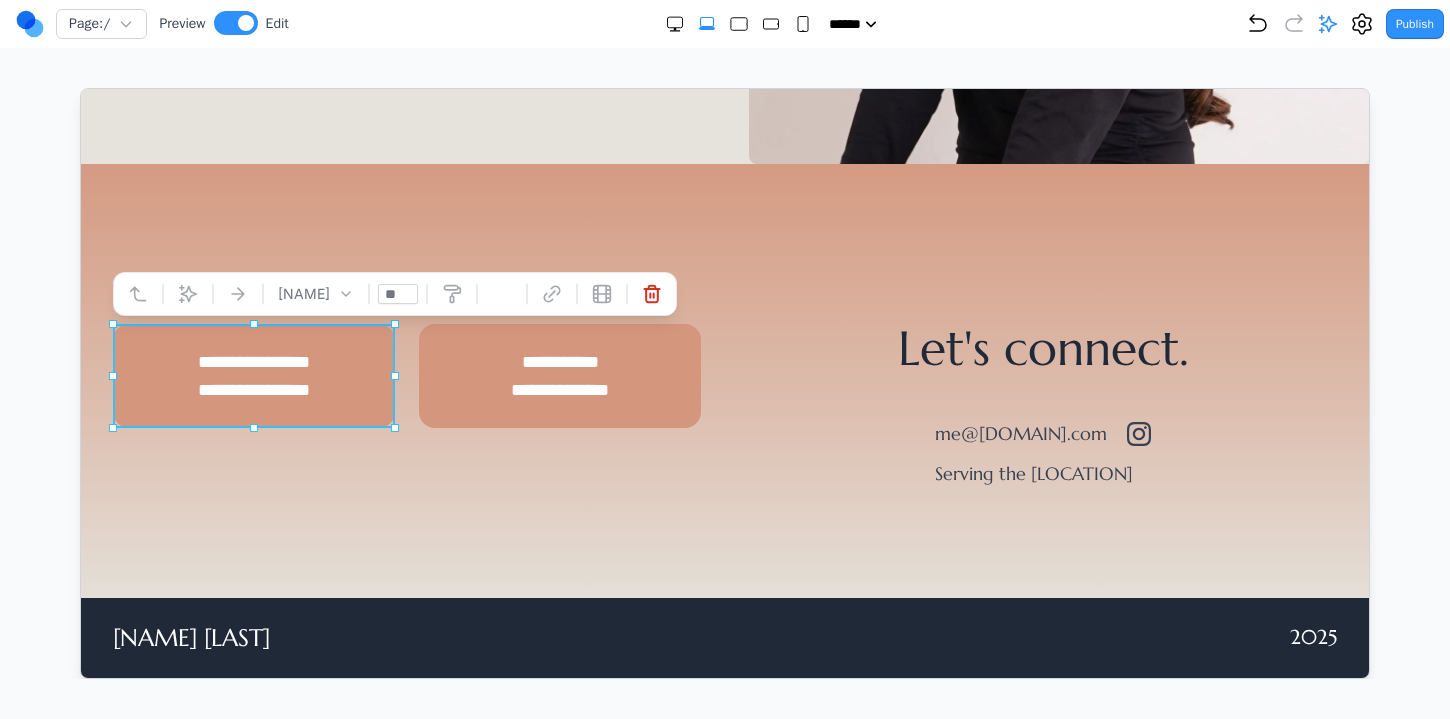 click on "[NAME] [LAST] [LOCATION] Let's connect. me@[DOMAIN].com Serving the [LOCATION]" at bounding box center [724, 405] 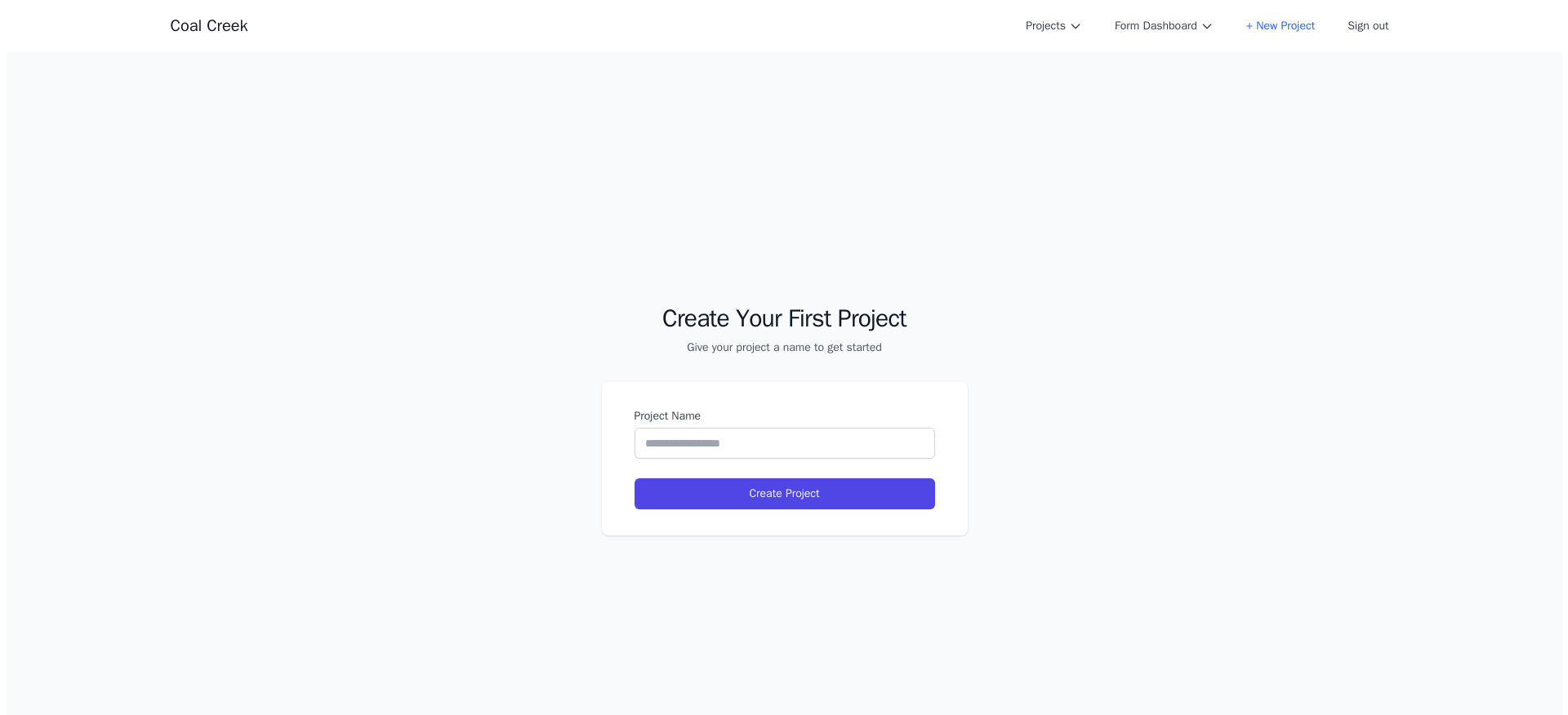 scroll, scrollTop: 0, scrollLeft: 0, axis: both 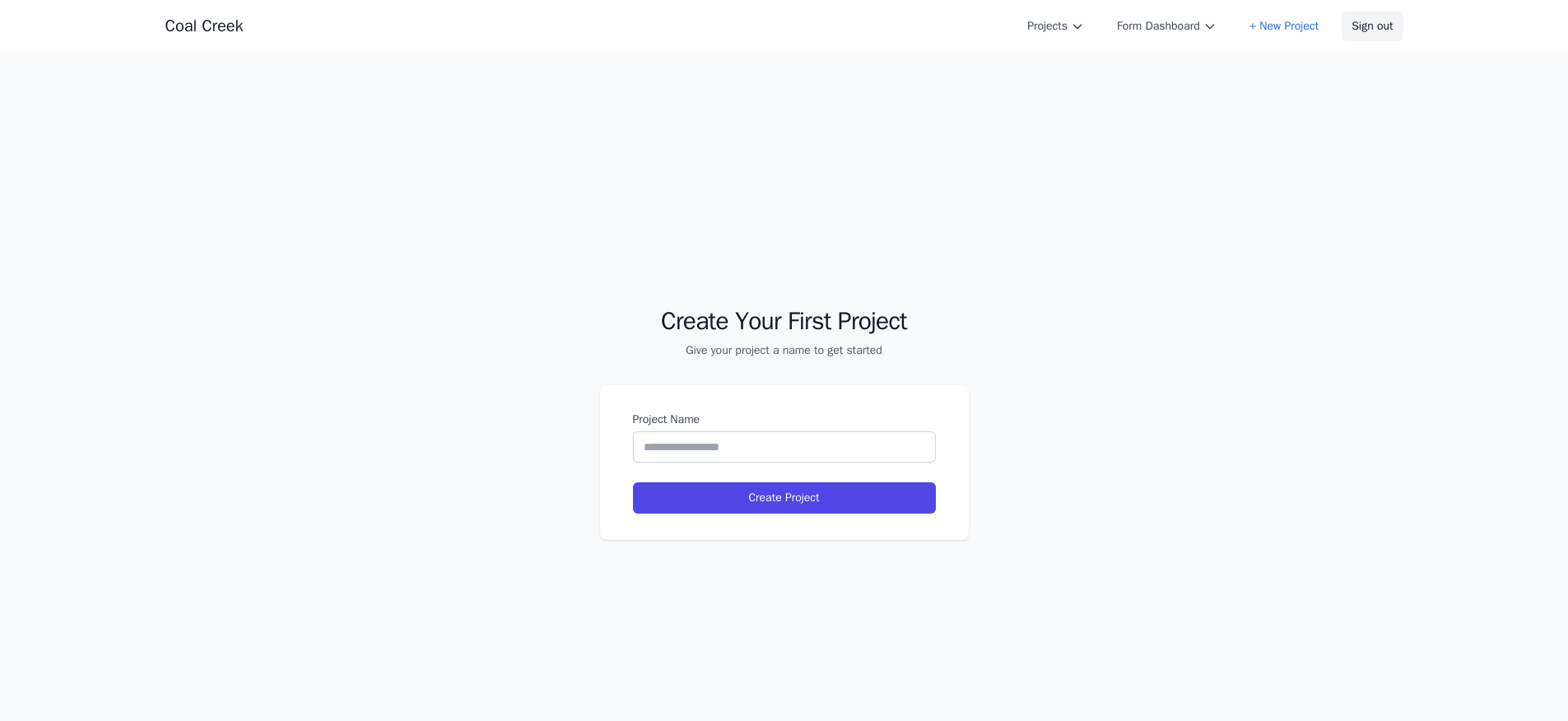 click on "Sign out" at bounding box center (1372, 26) 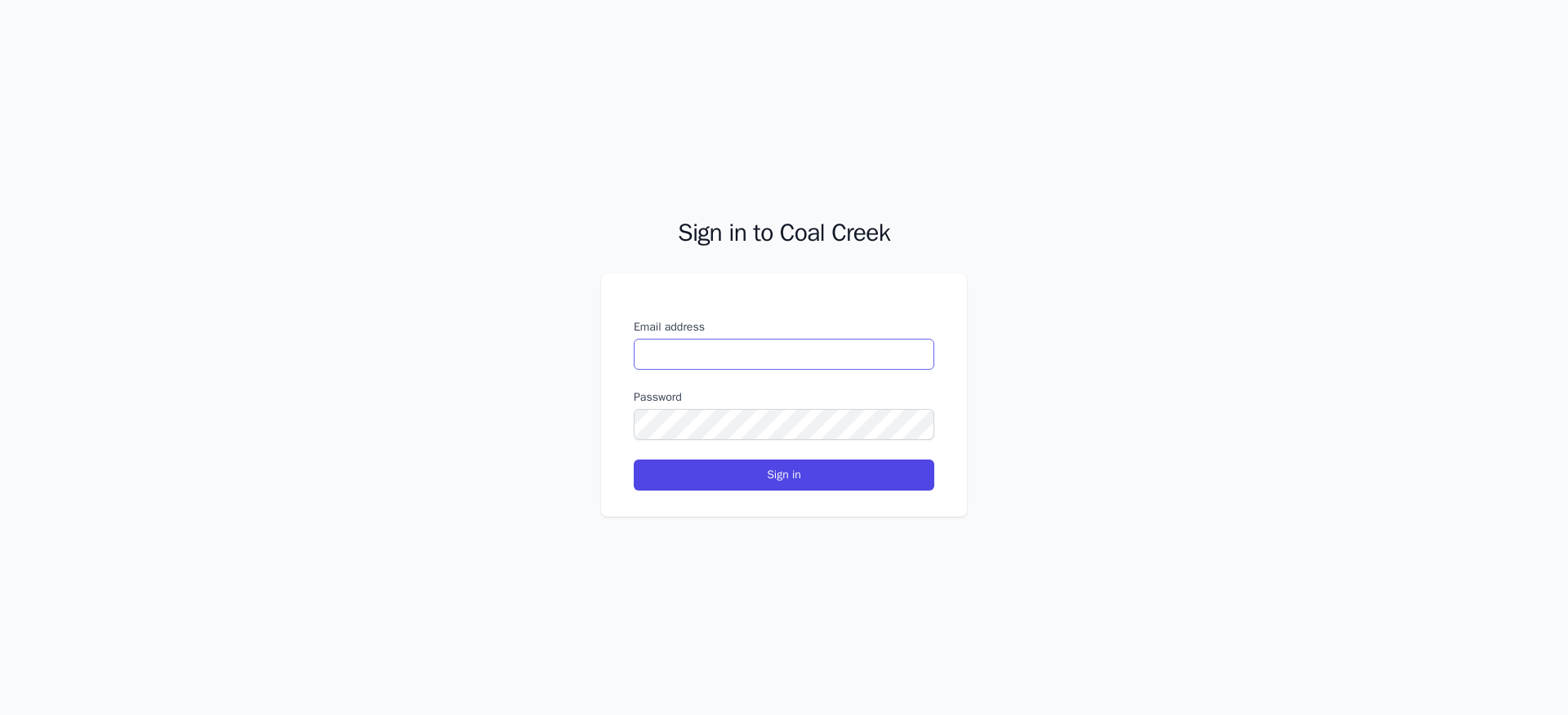 click on "Email address" at bounding box center (784, 354) 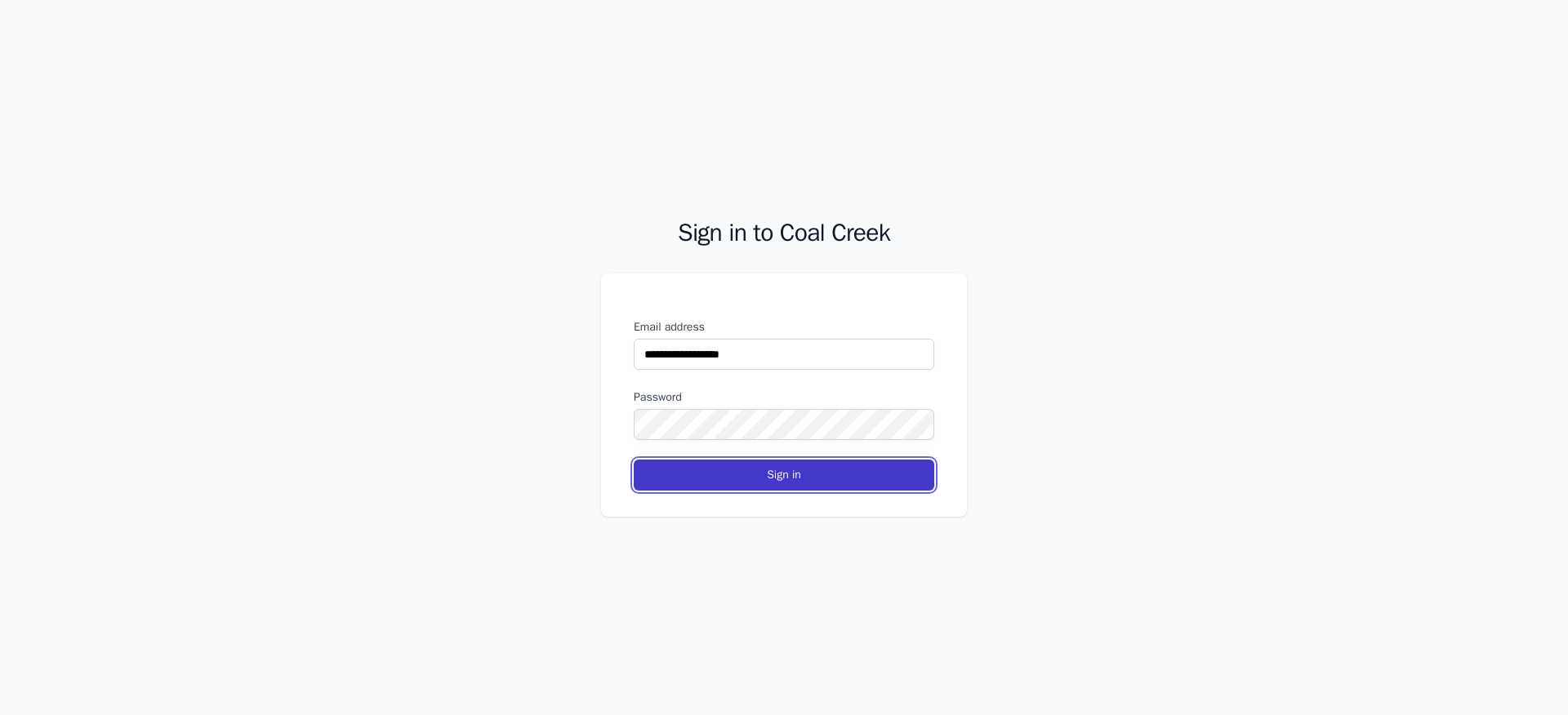 click on "Sign in" at bounding box center [784, 475] 